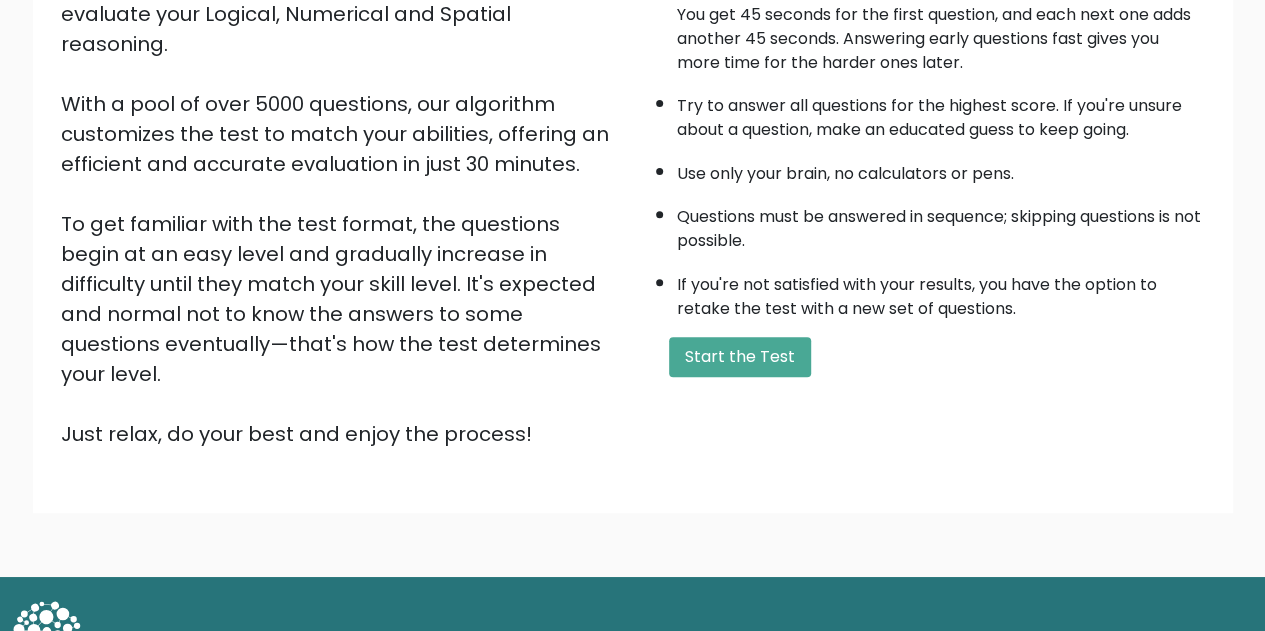 scroll, scrollTop: 278, scrollLeft: 0, axis: vertical 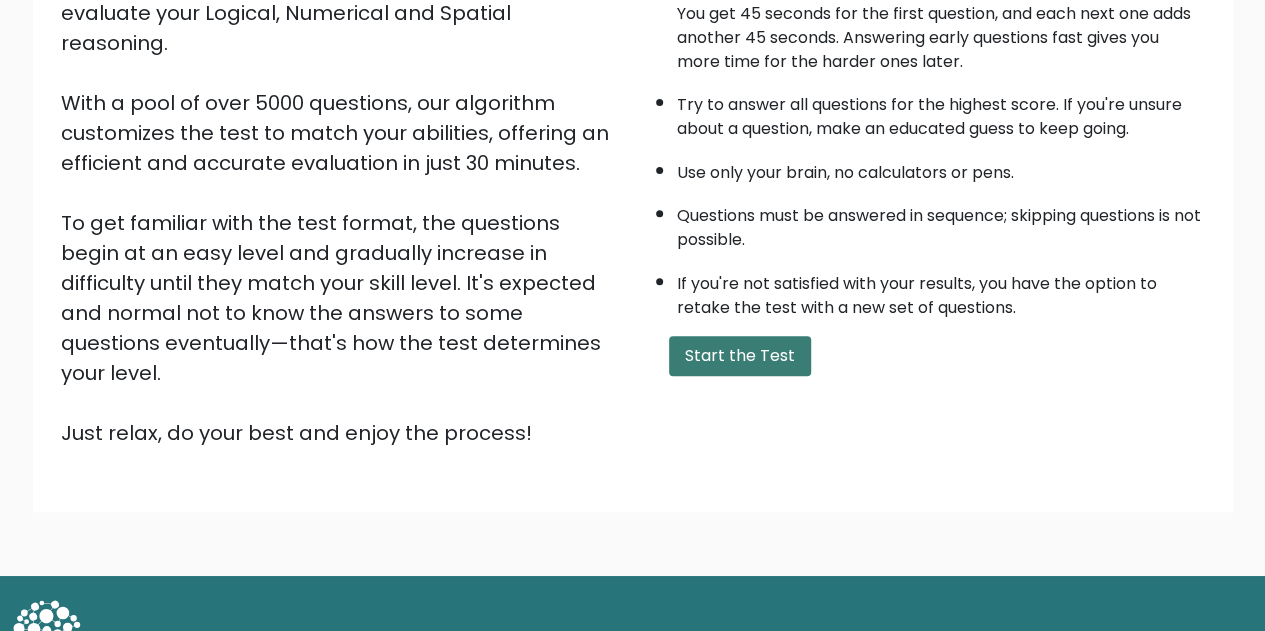 click on "Start the Test" at bounding box center [740, 356] 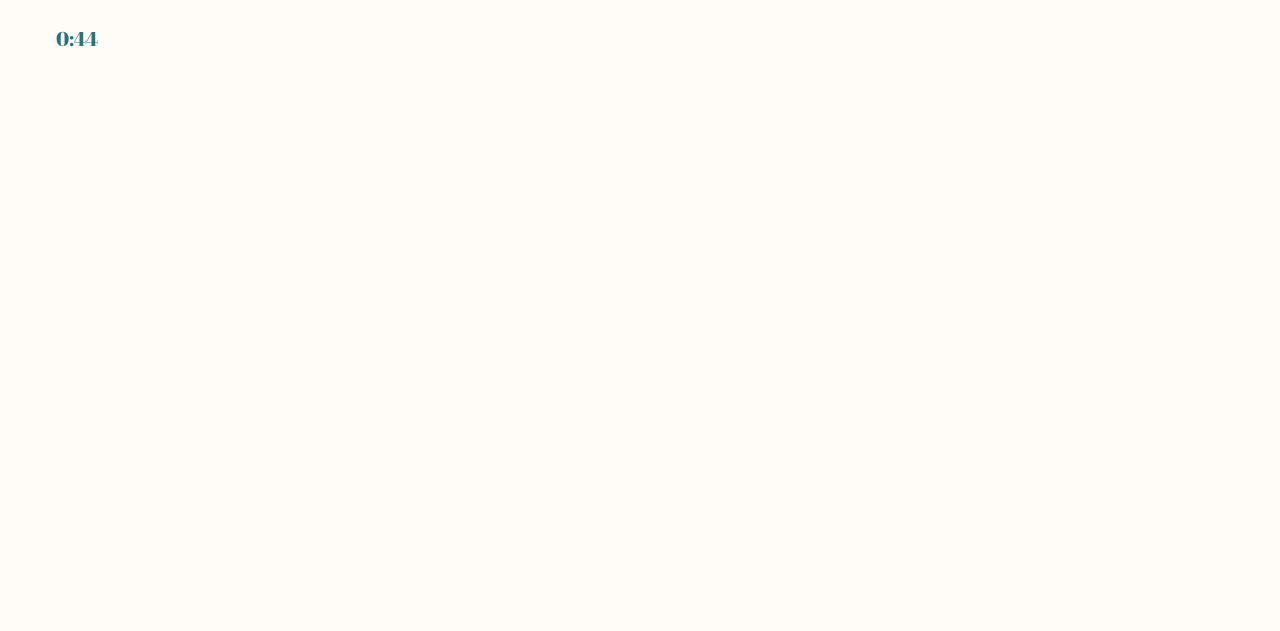 scroll, scrollTop: 0, scrollLeft: 0, axis: both 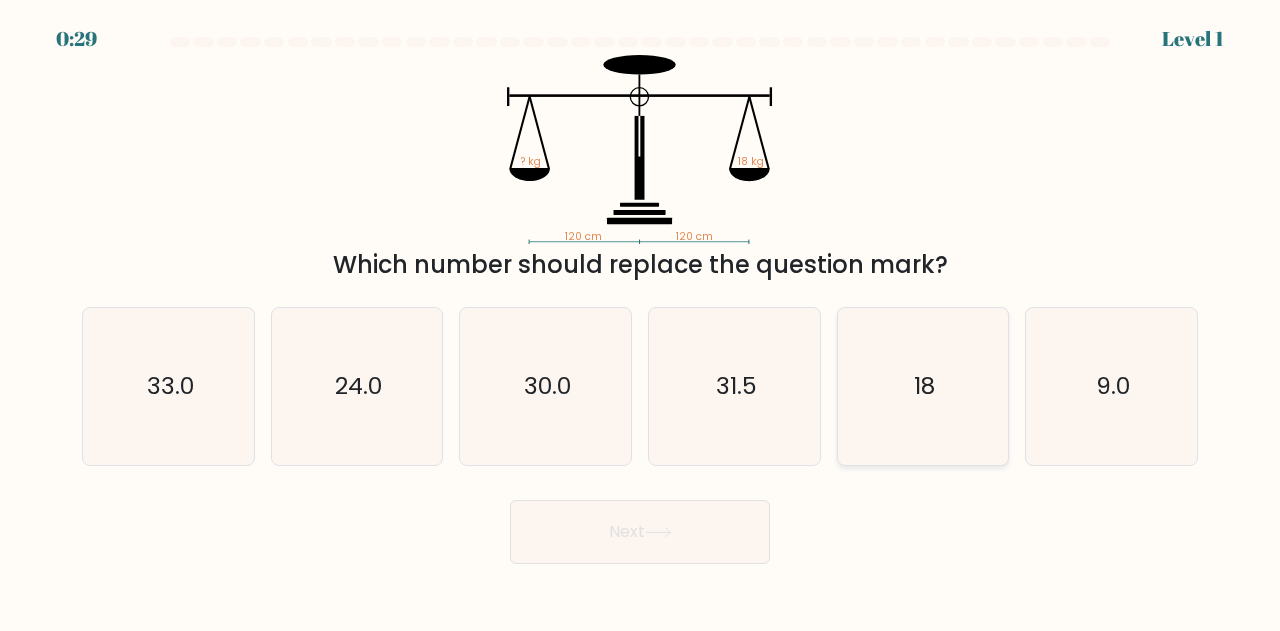 click on "18" 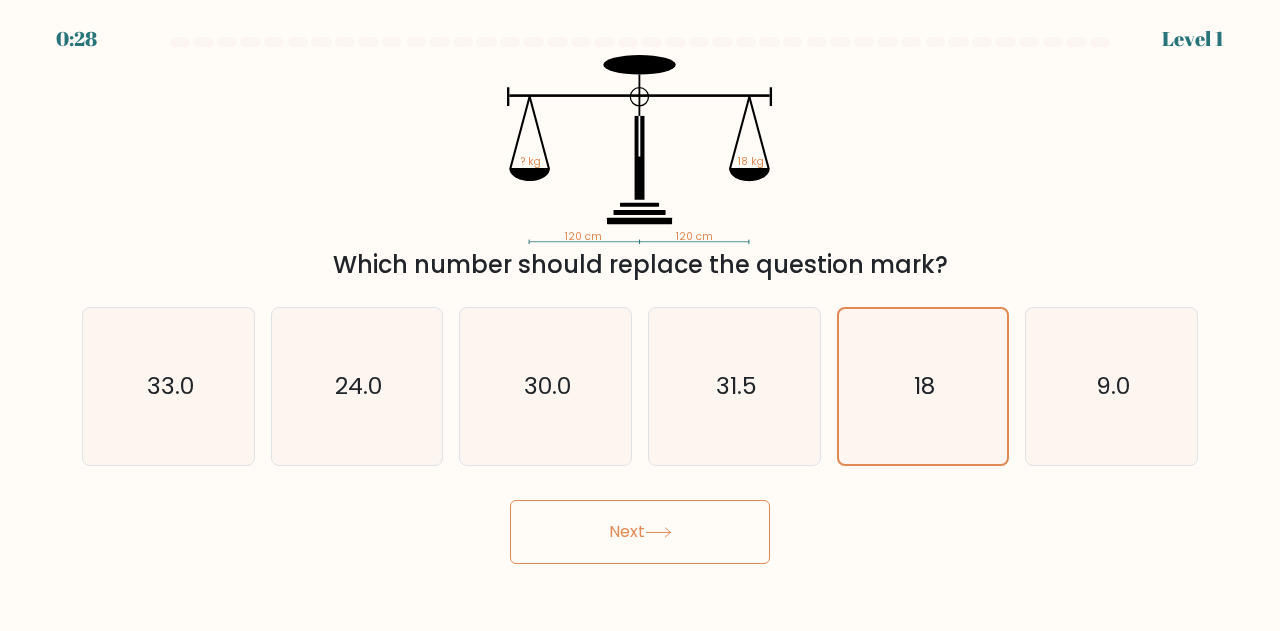 click on "Next" at bounding box center [640, 532] 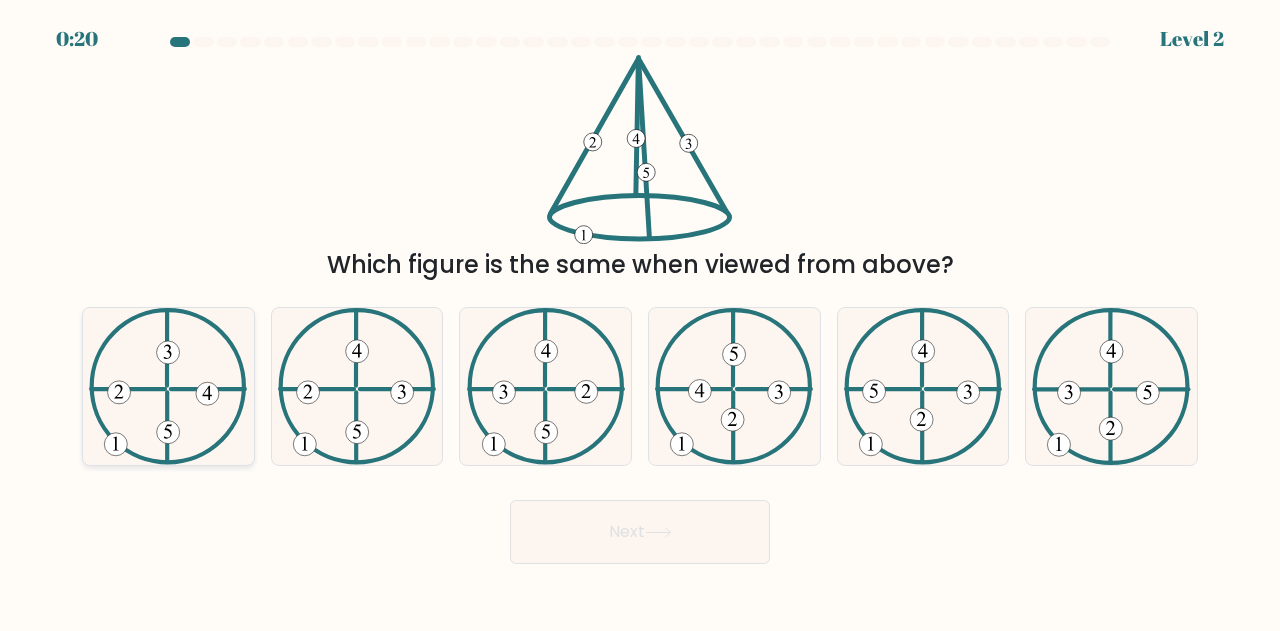click 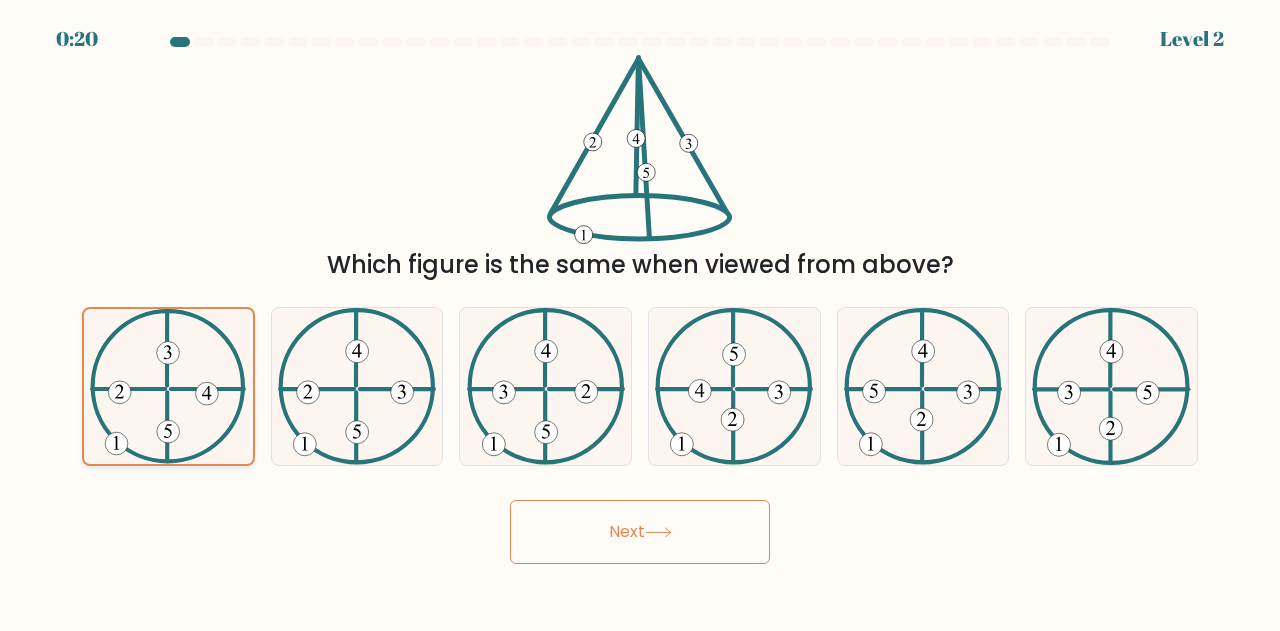 click 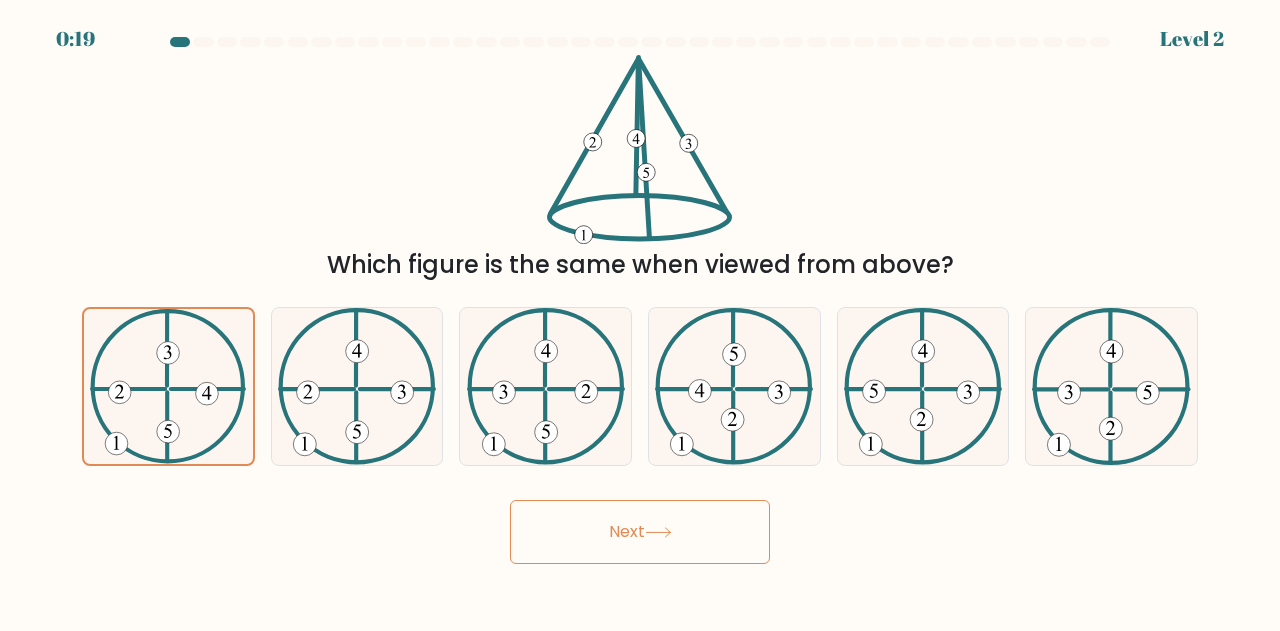 click on "Next" at bounding box center [640, 532] 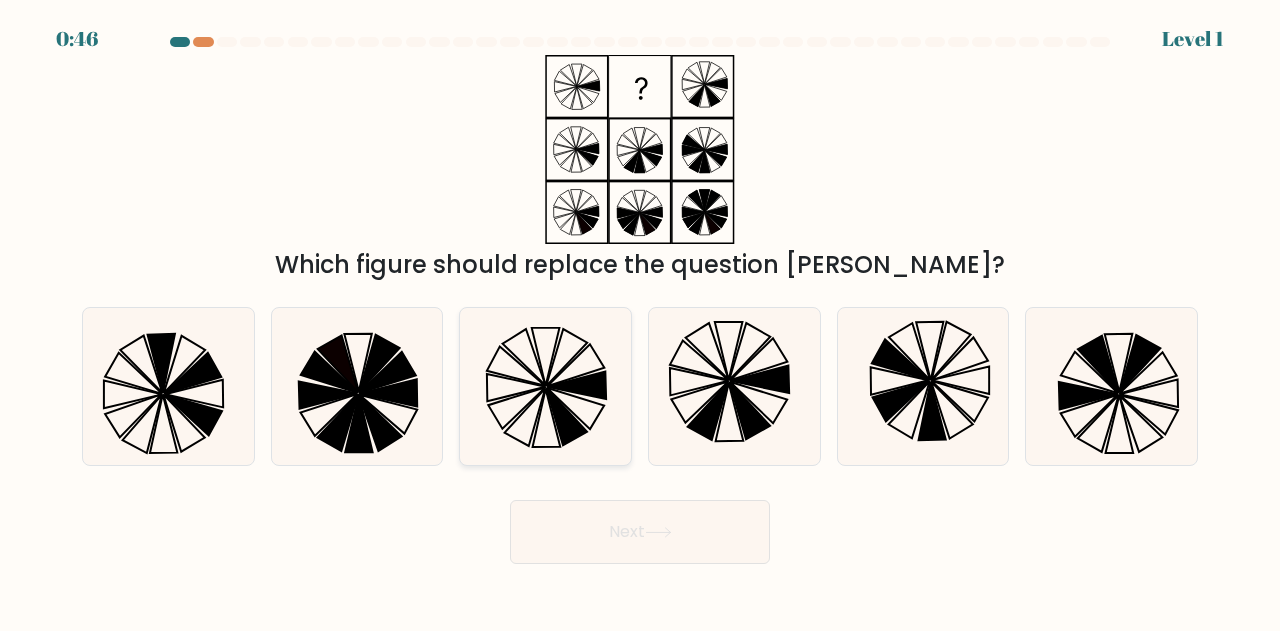 click 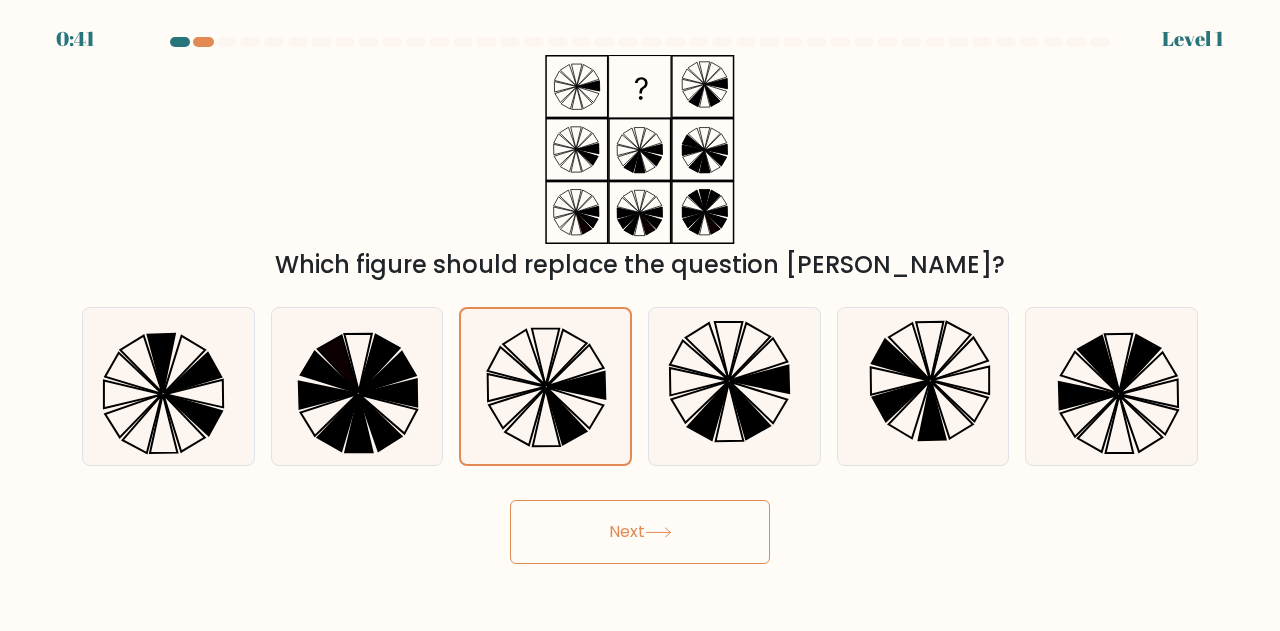 click on "Next" at bounding box center [640, 532] 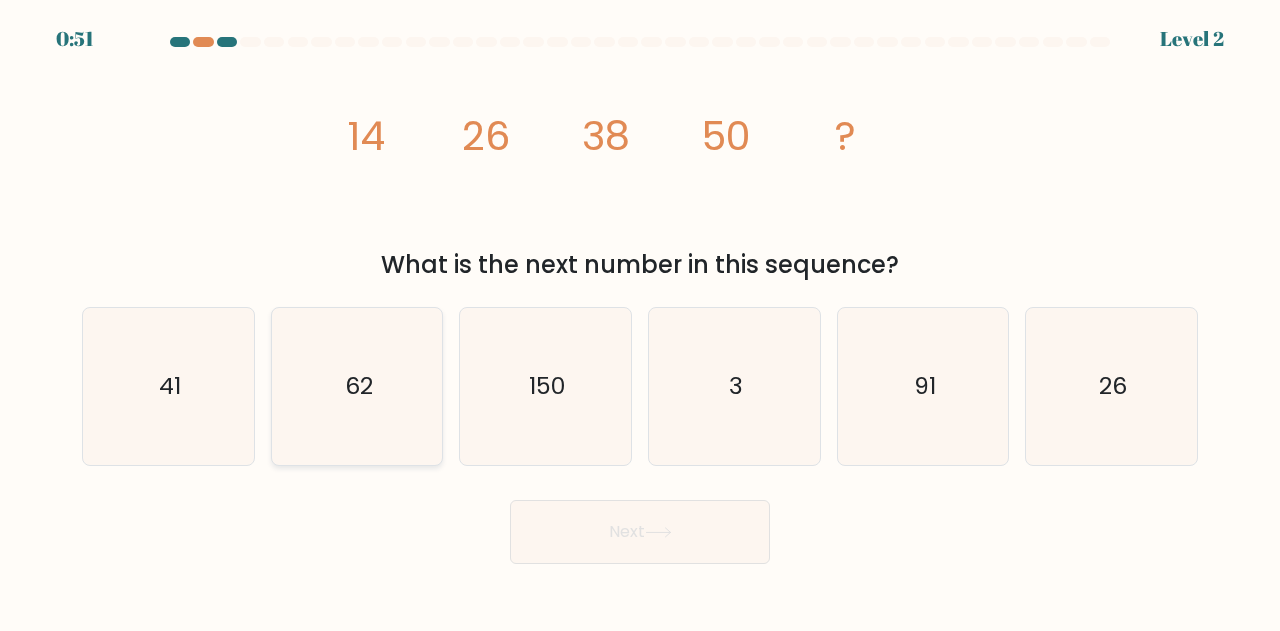 click on "62" 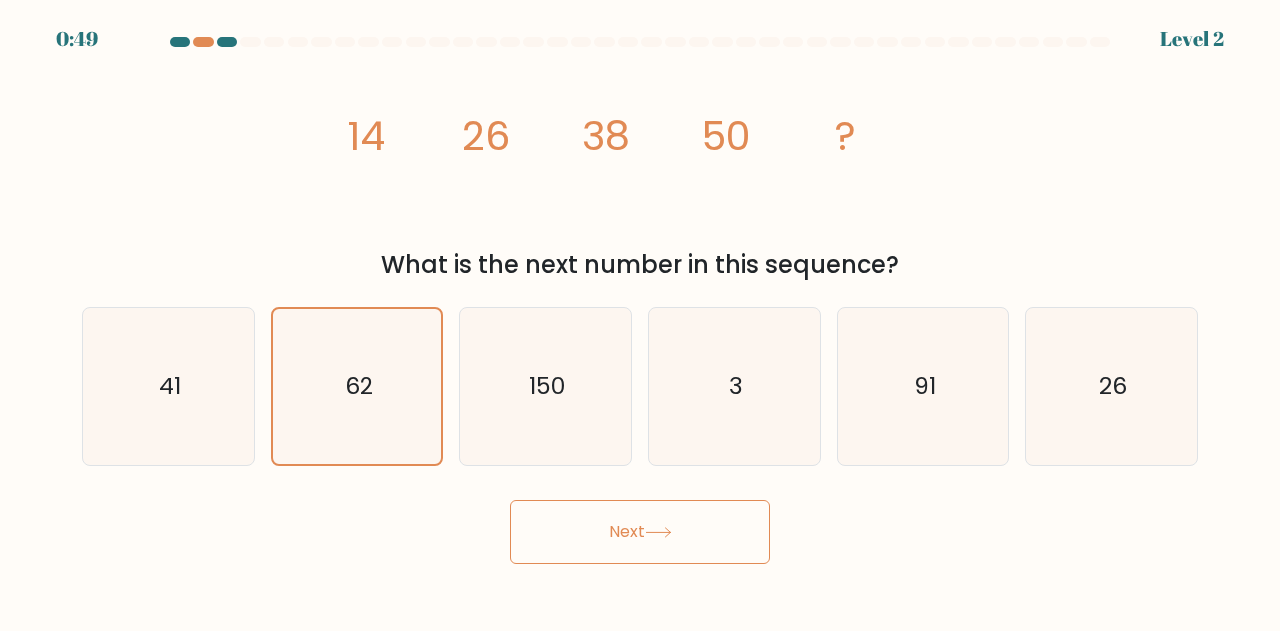click on "Next" at bounding box center [640, 532] 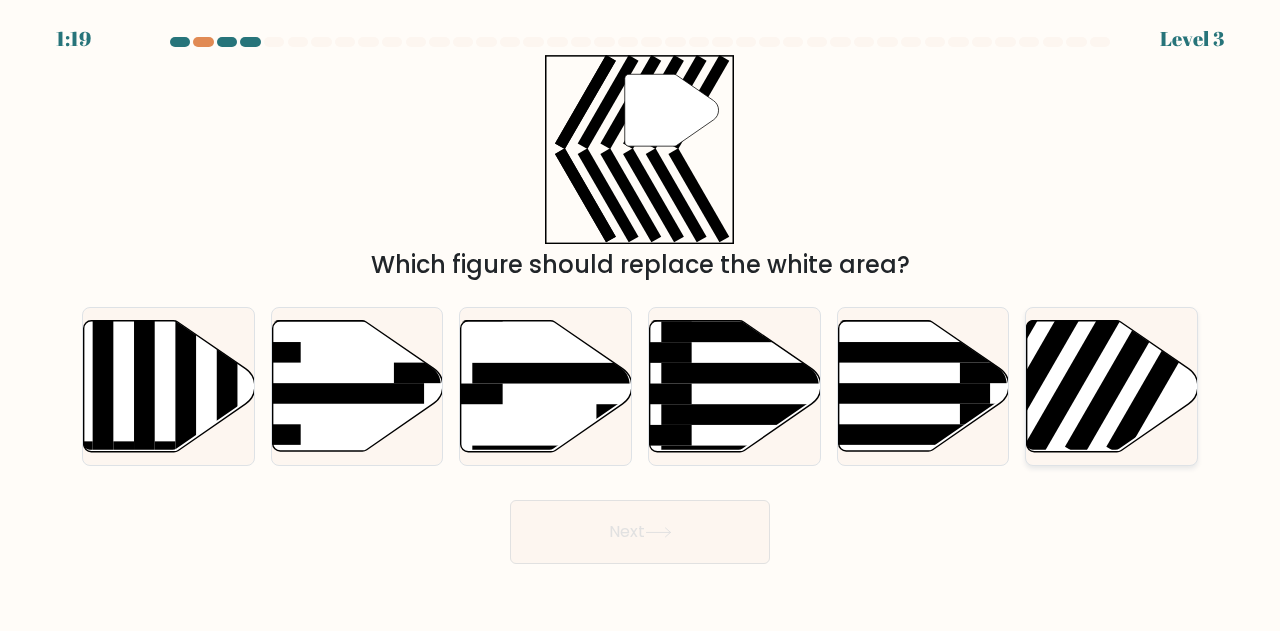 click 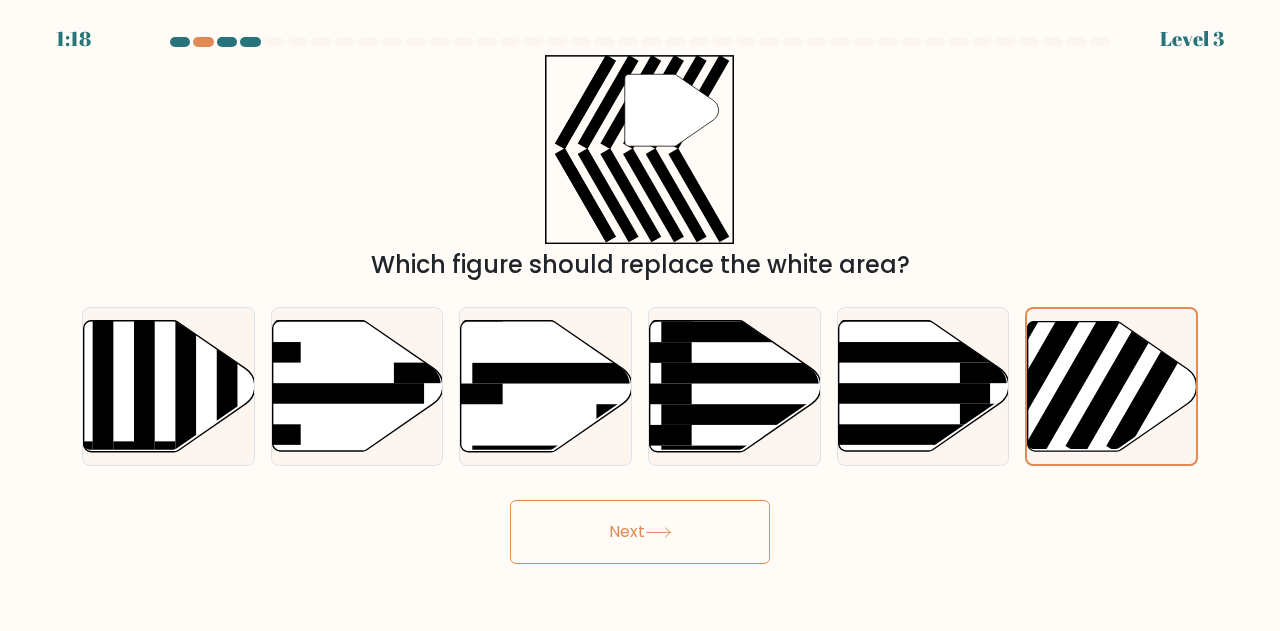 click on "Next" at bounding box center [640, 532] 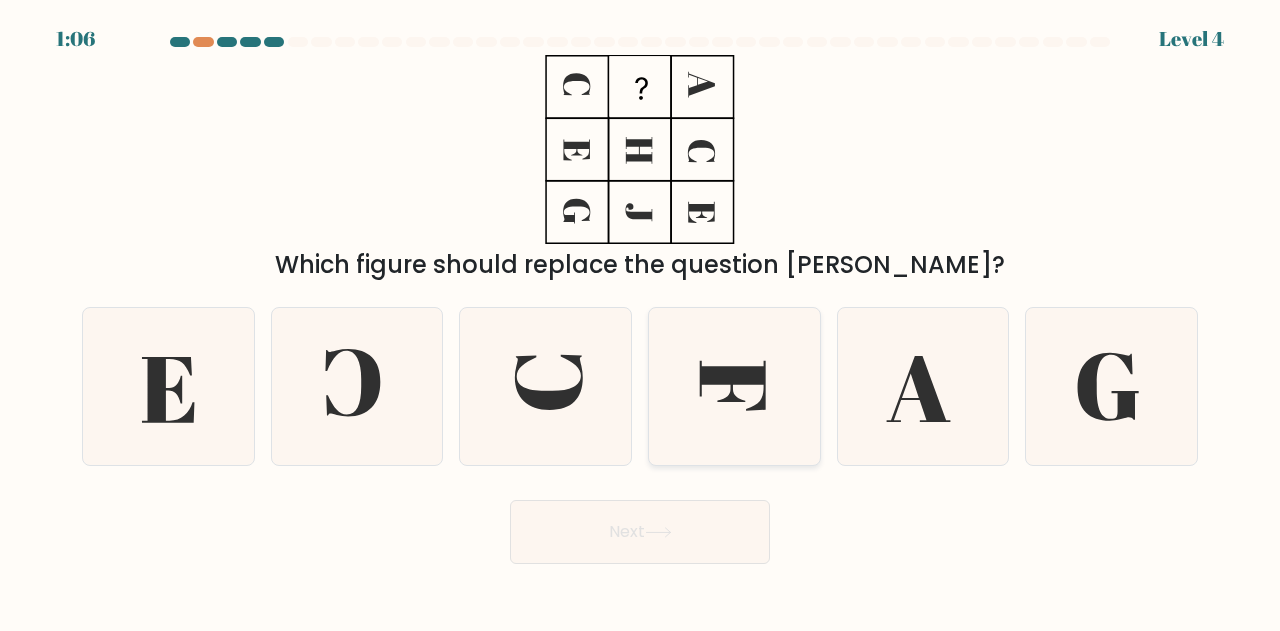 click 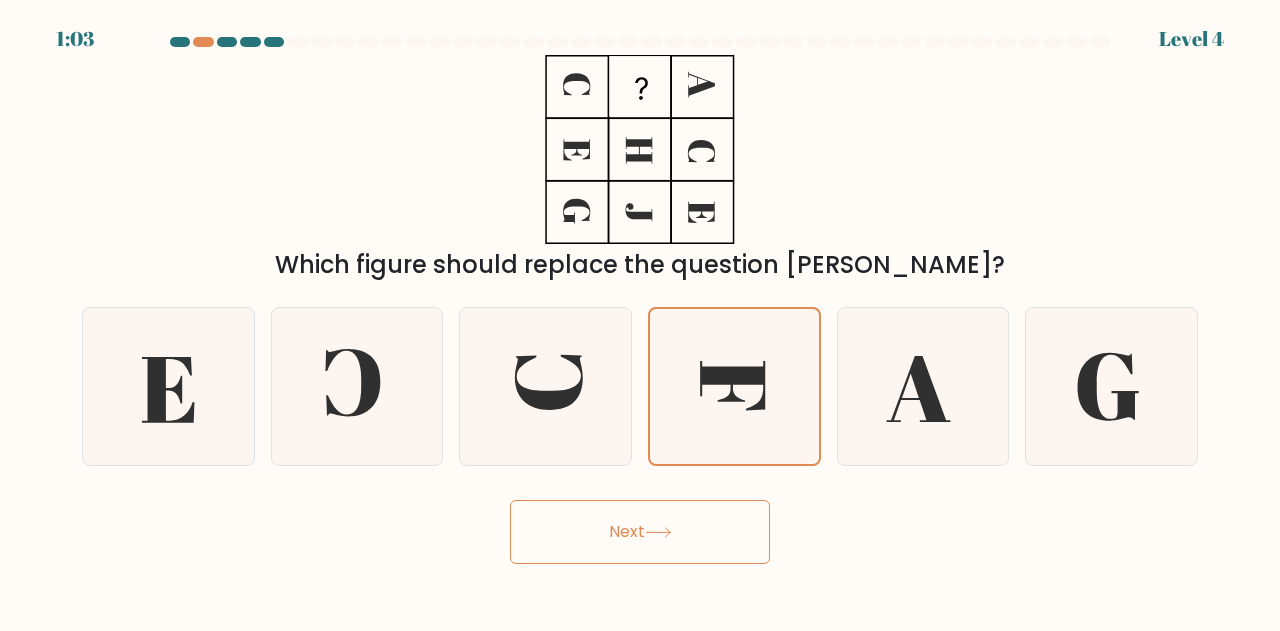 click on "Next" at bounding box center [640, 527] 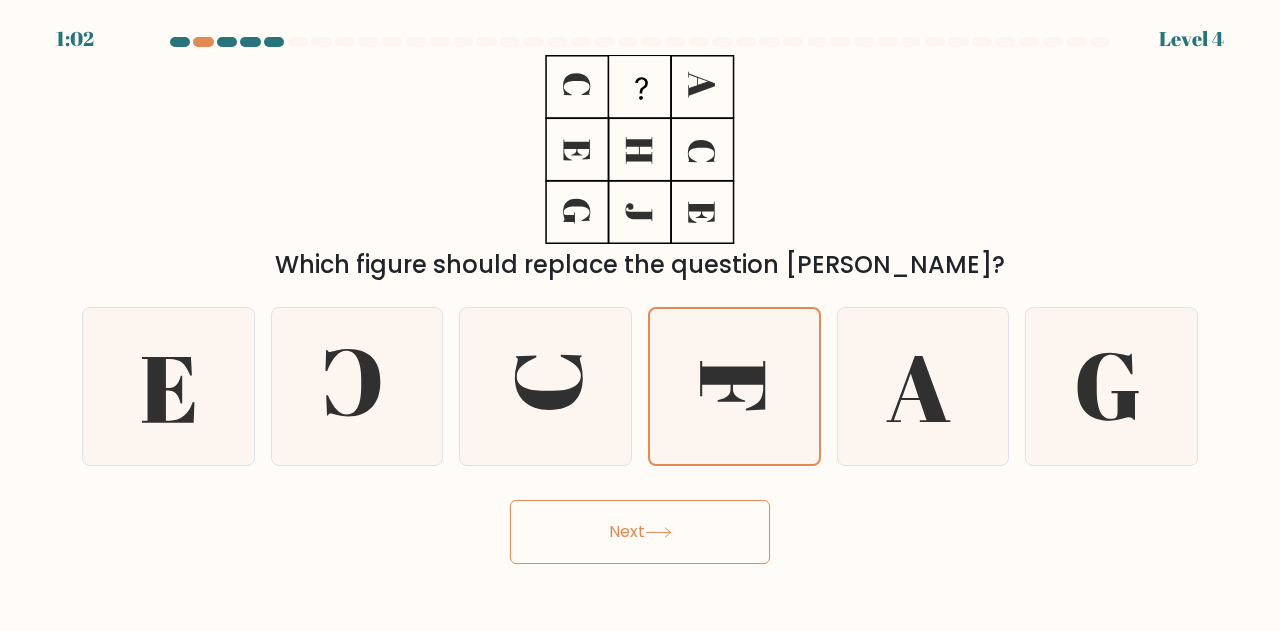 click on "Next" at bounding box center [640, 532] 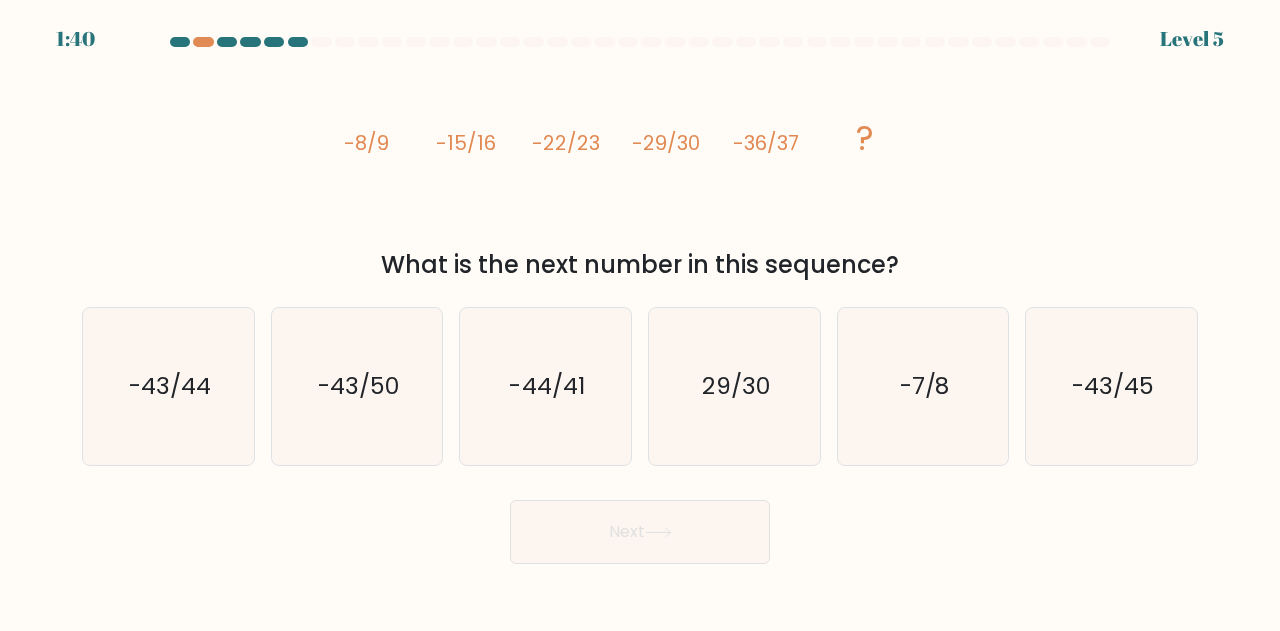 click at bounding box center (640, 300) 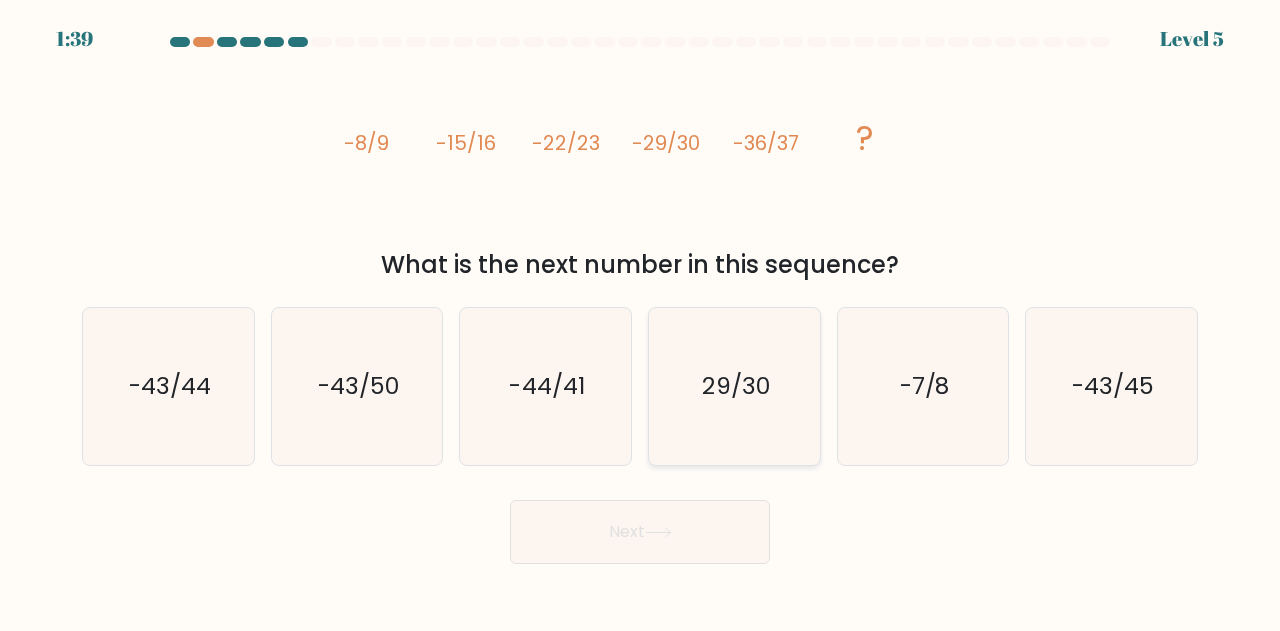 click on "29/30" 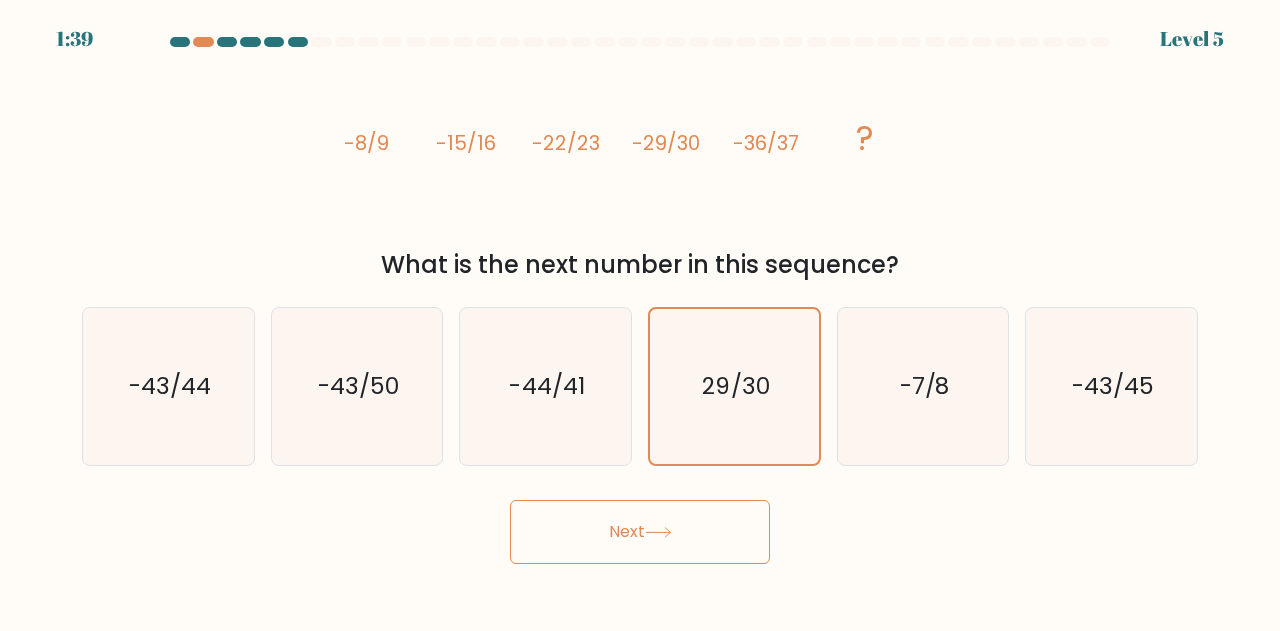 click on "Next" at bounding box center [640, 532] 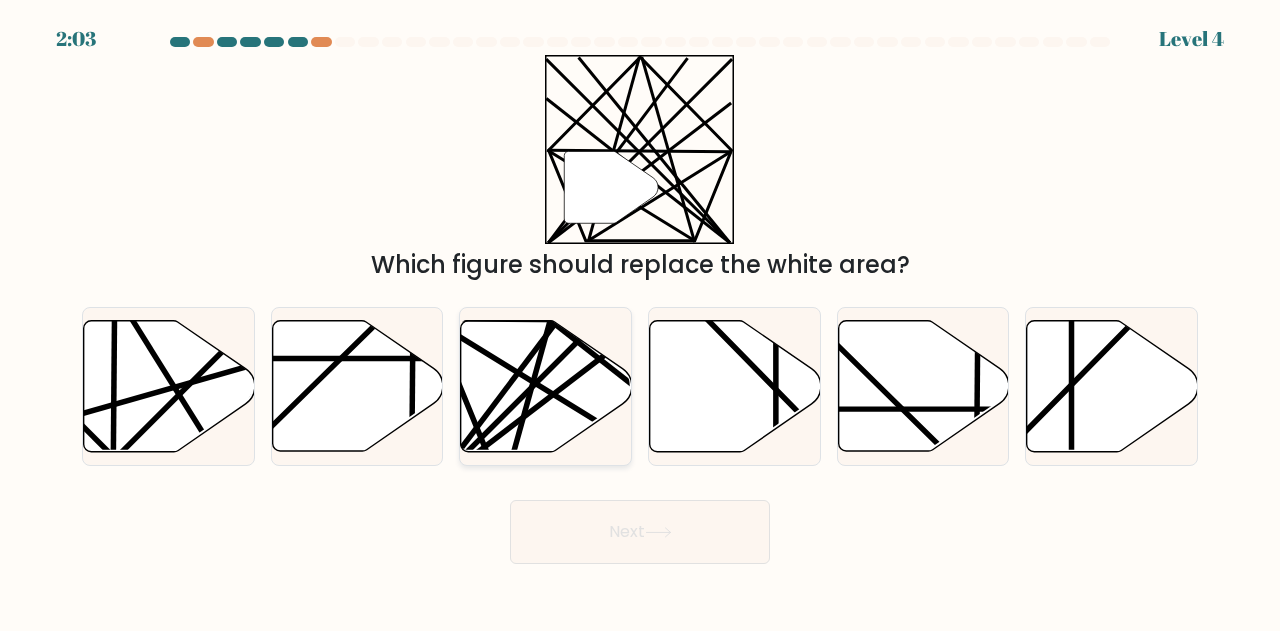 click 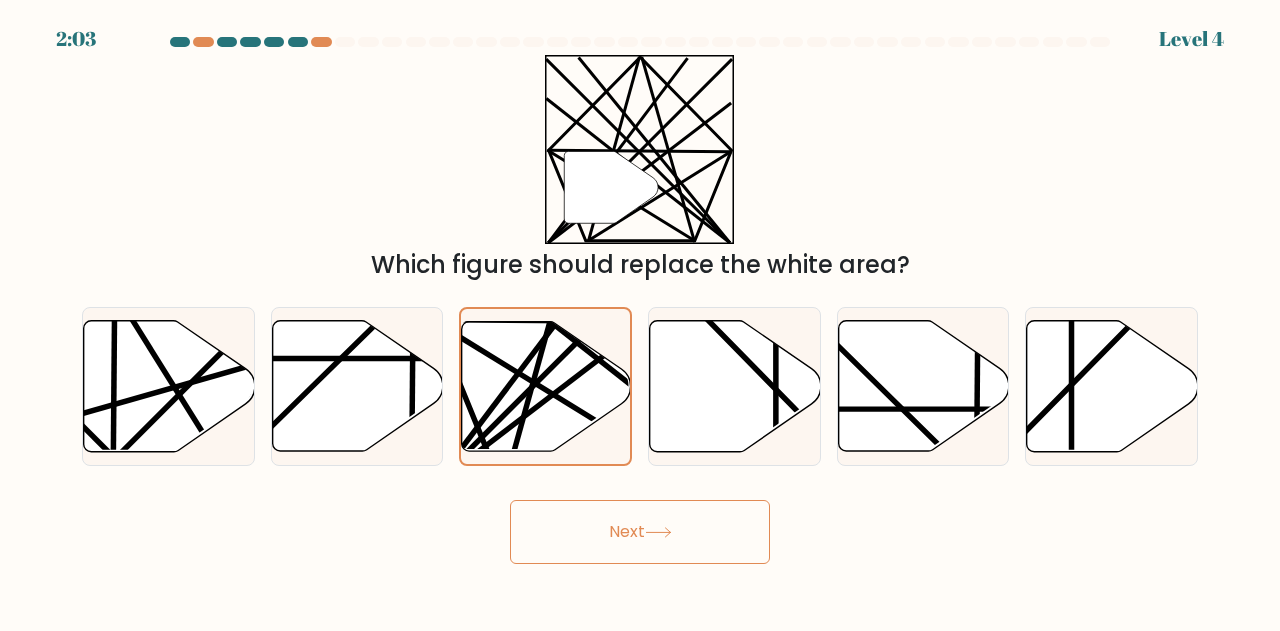 click on "Next" at bounding box center (640, 532) 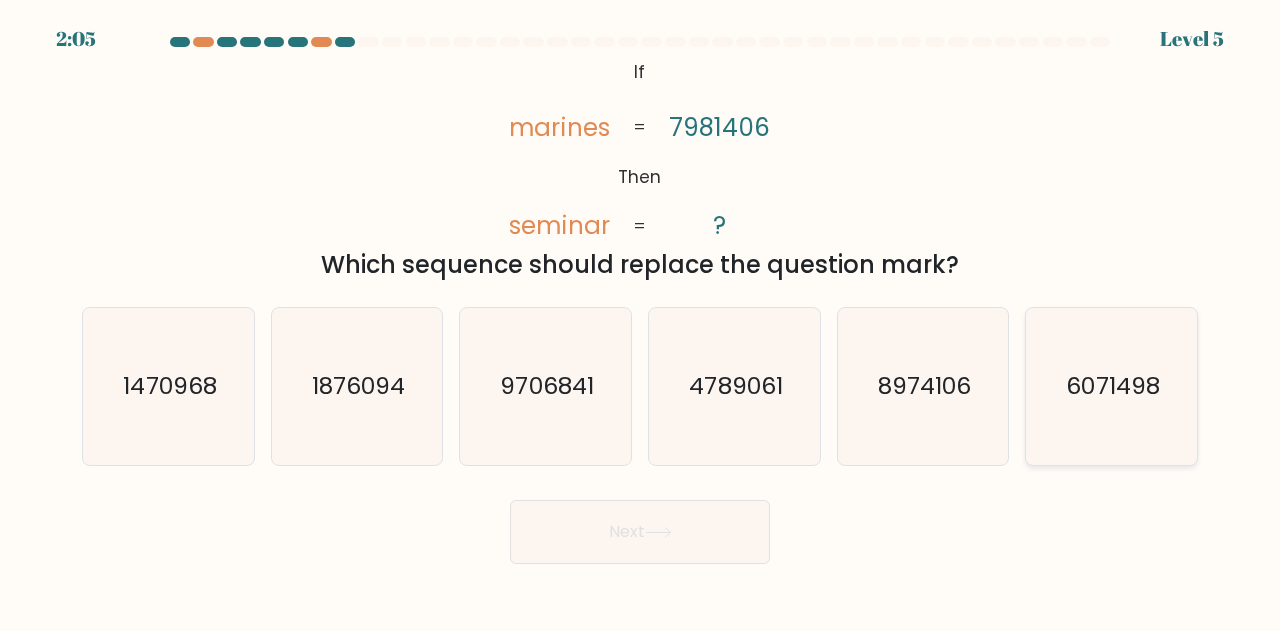 click on "6071498" 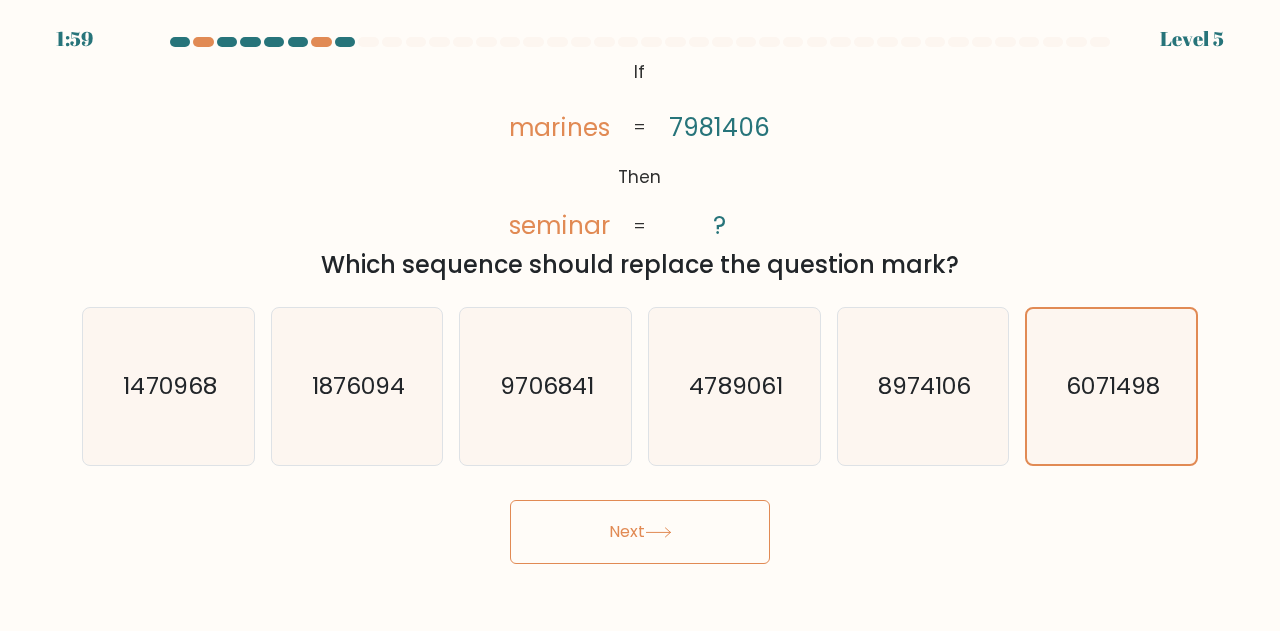 click on "Next" at bounding box center (640, 532) 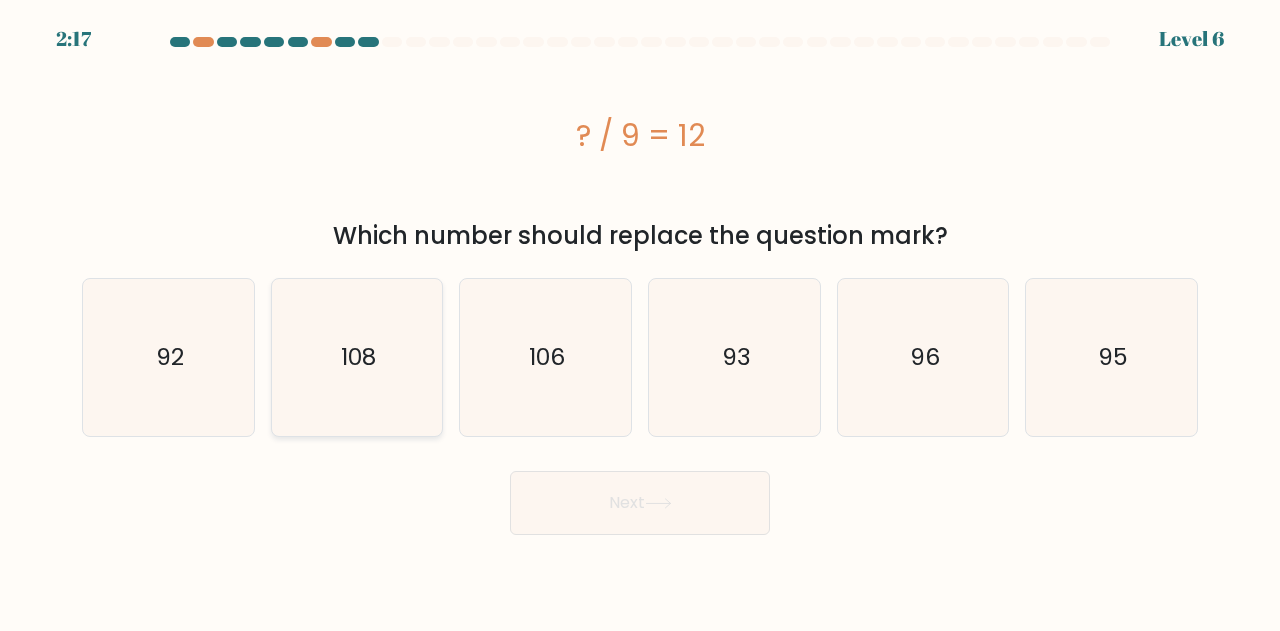 click on "108" 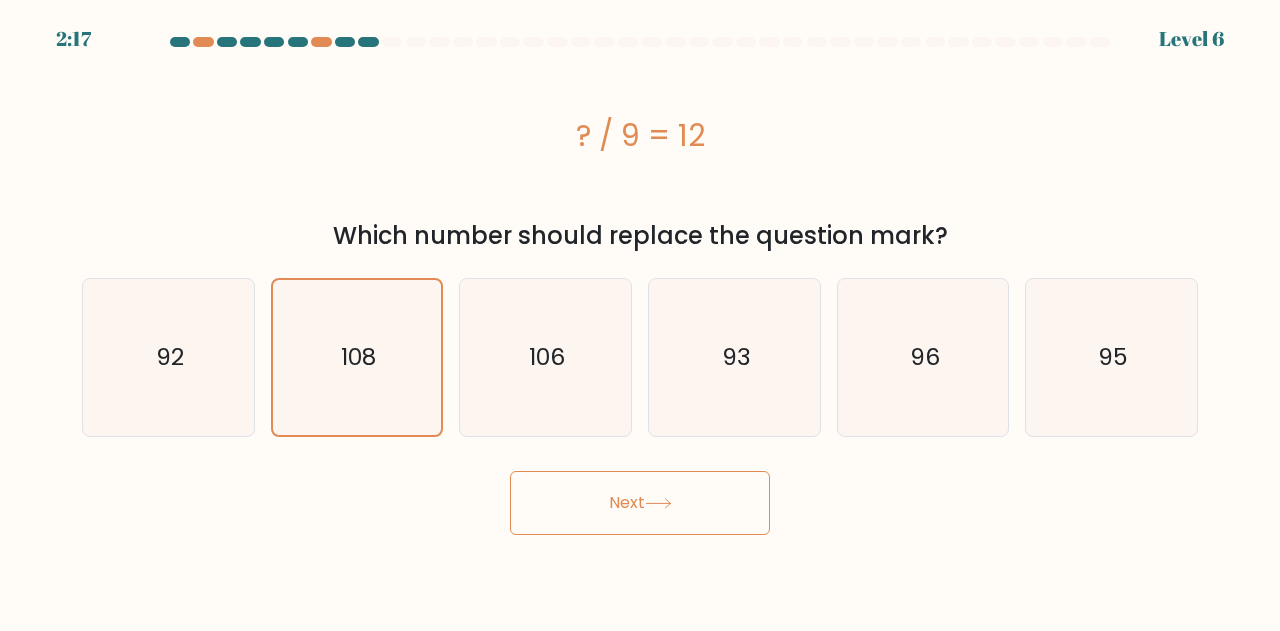 click on "Next" at bounding box center (640, 503) 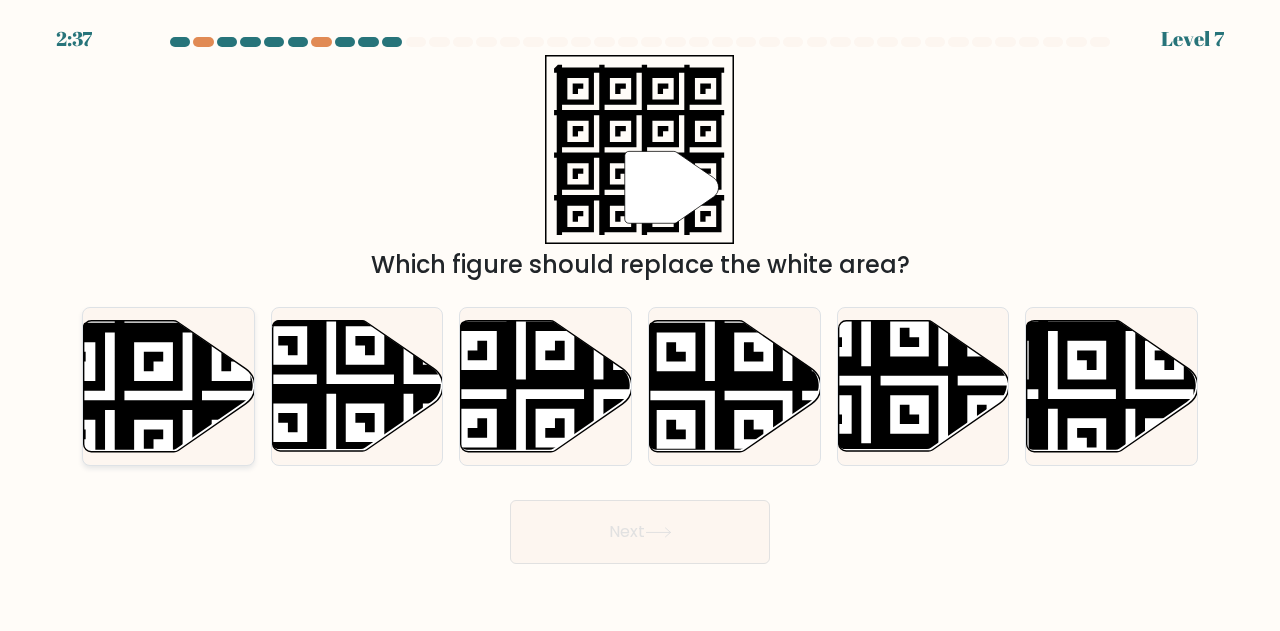 click 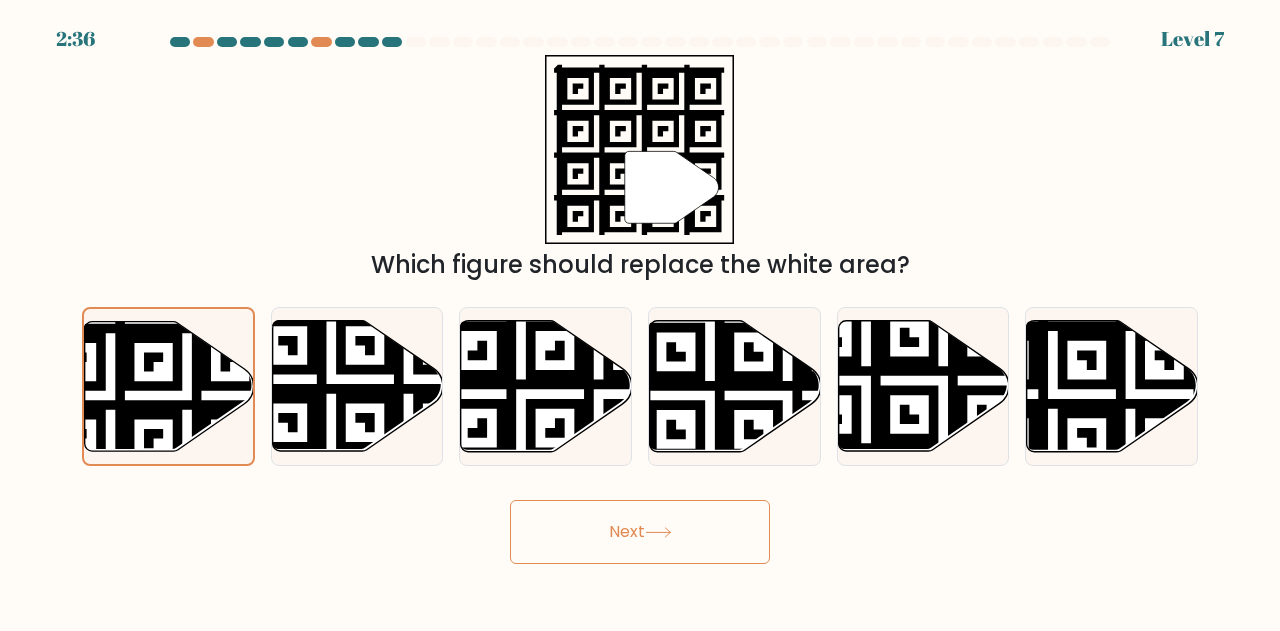 click on "Next" at bounding box center [640, 532] 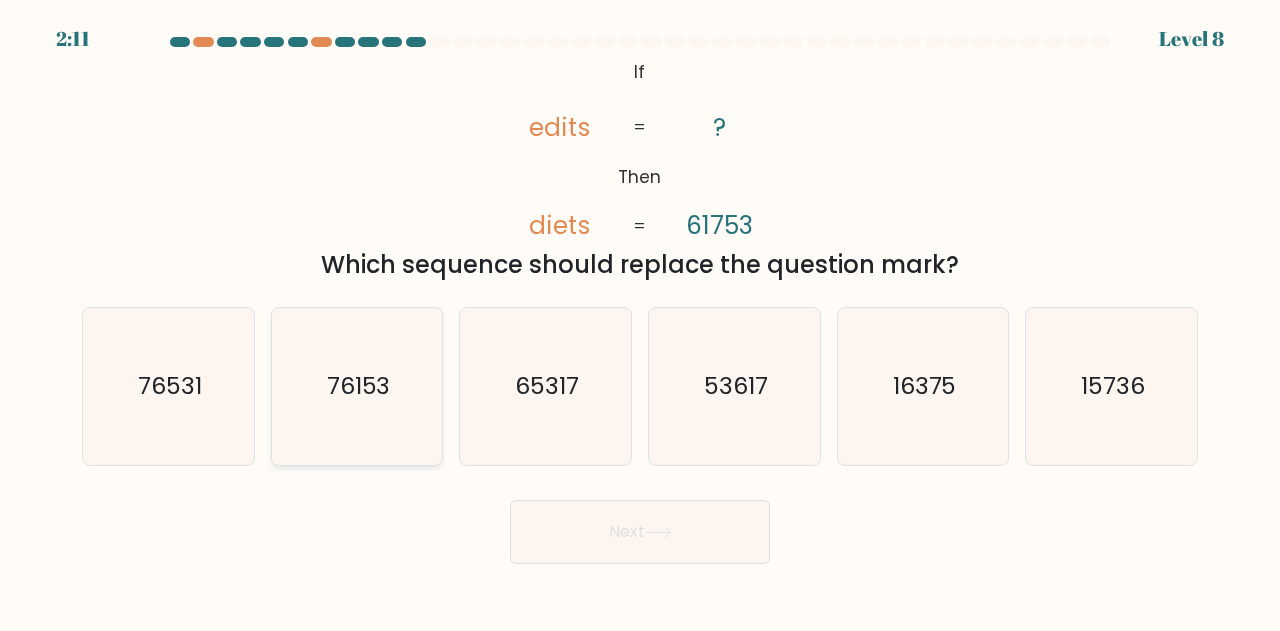 click on "76153" 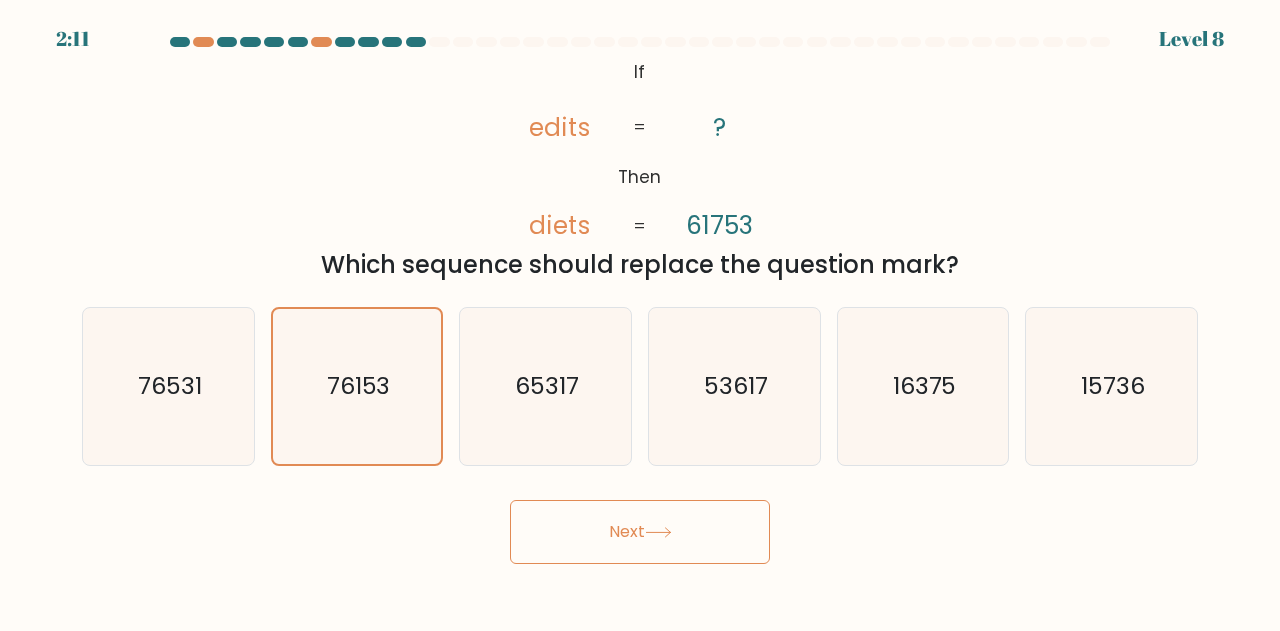 click on "Next" at bounding box center (640, 532) 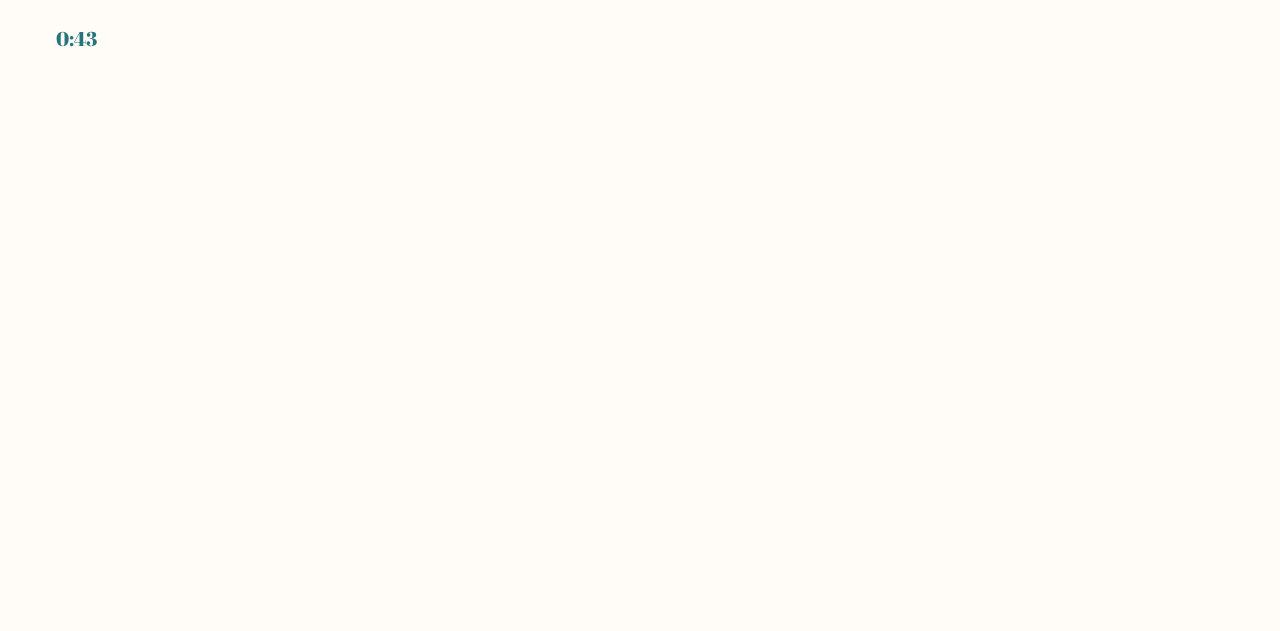 scroll, scrollTop: 0, scrollLeft: 0, axis: both 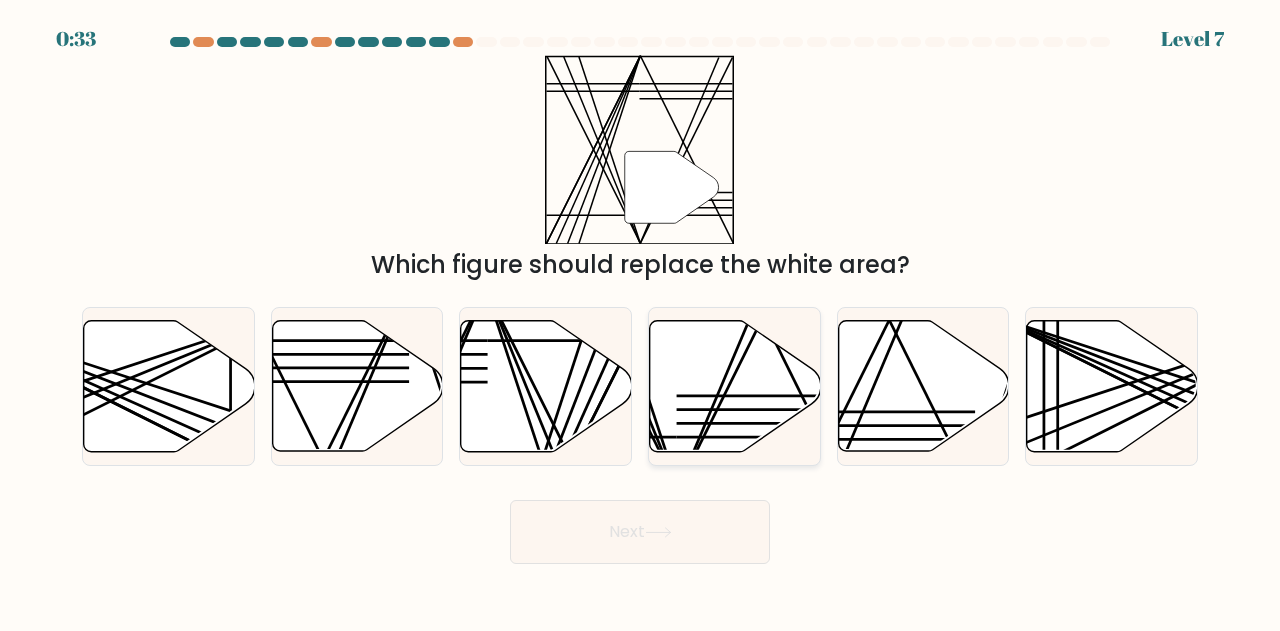 click 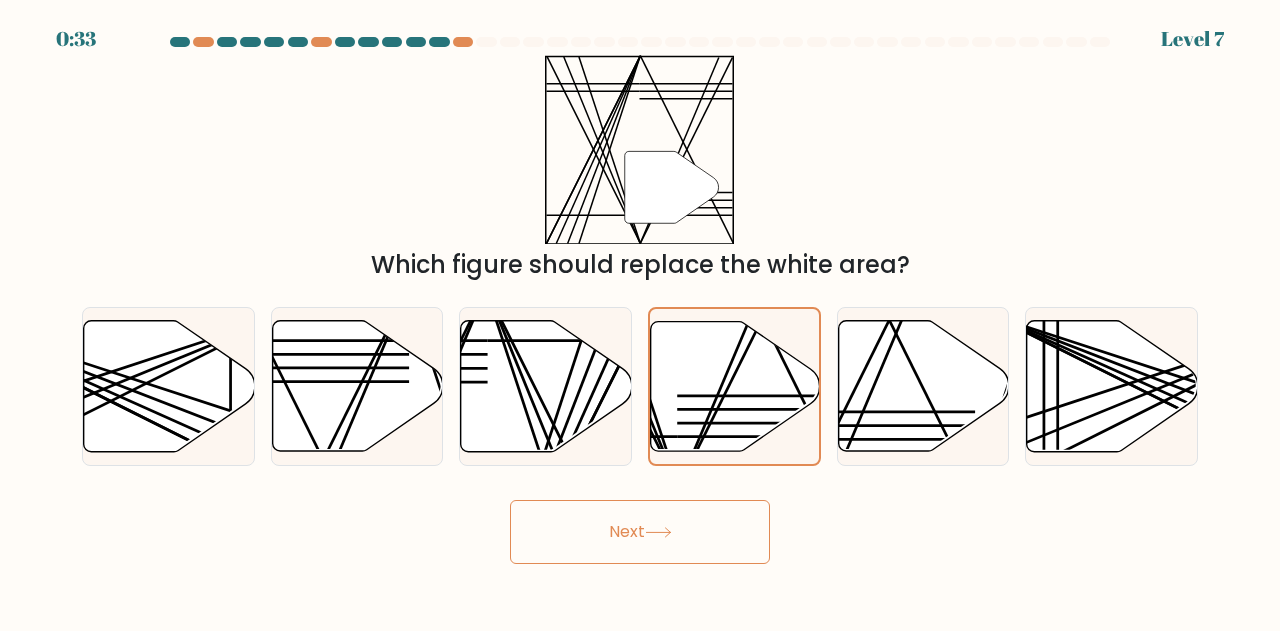 click on "Next" at bounding box center (640, 532) 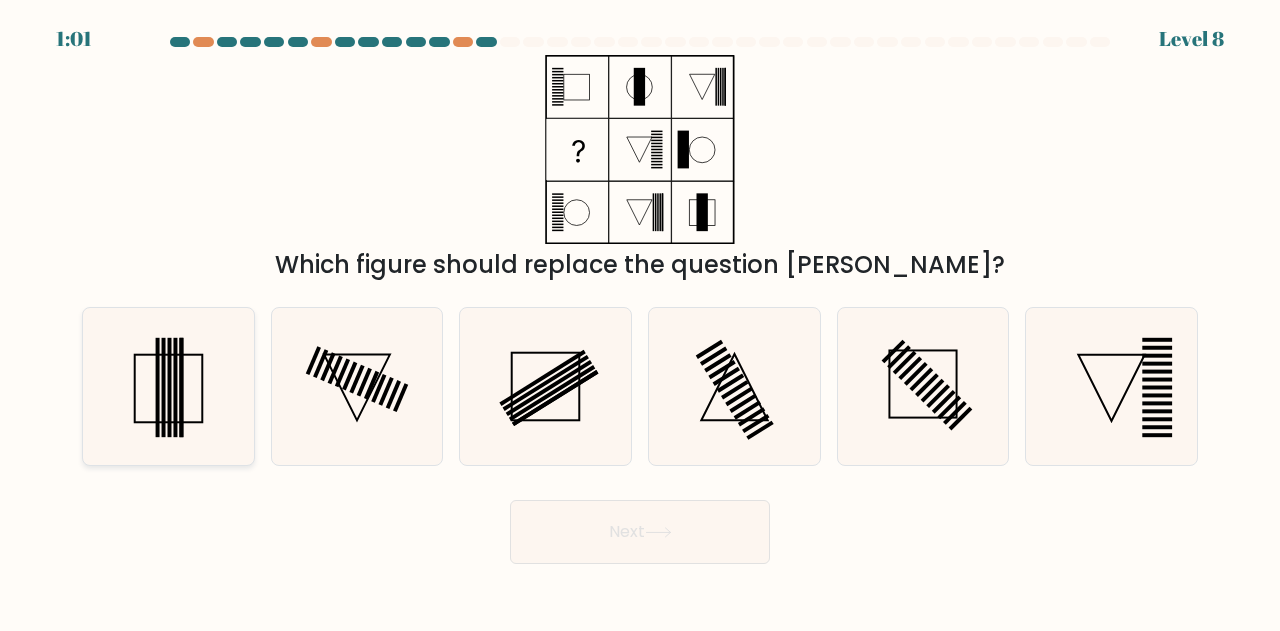 click 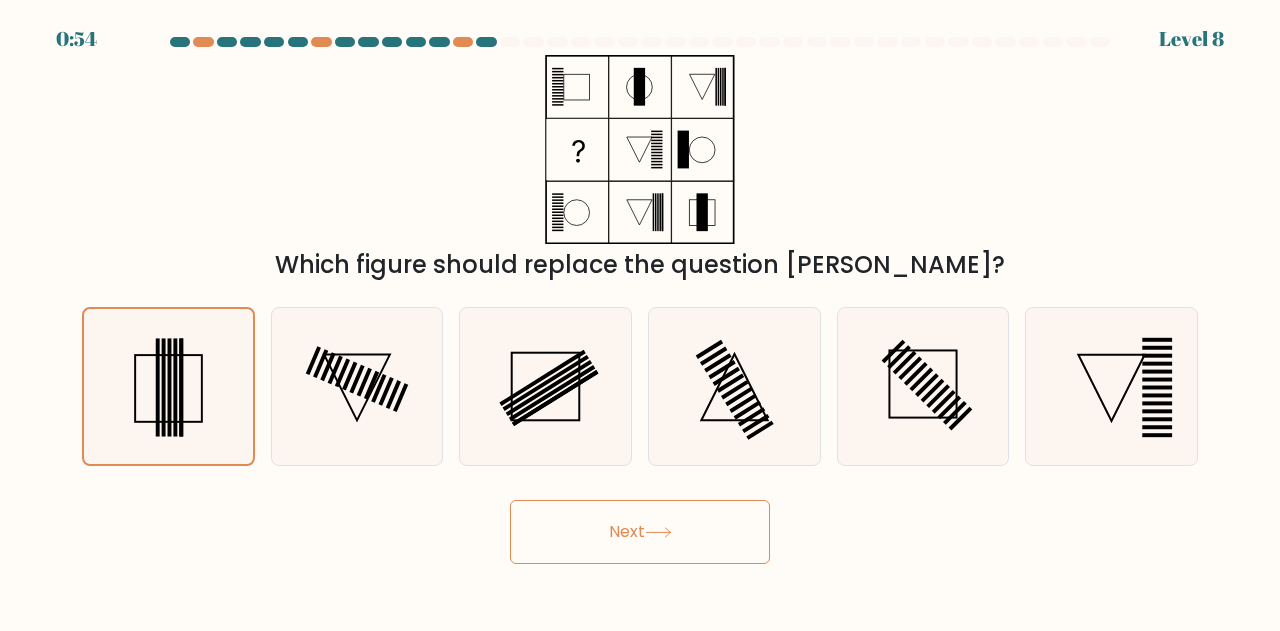 click on "Next" at bounding box center (640, 532) 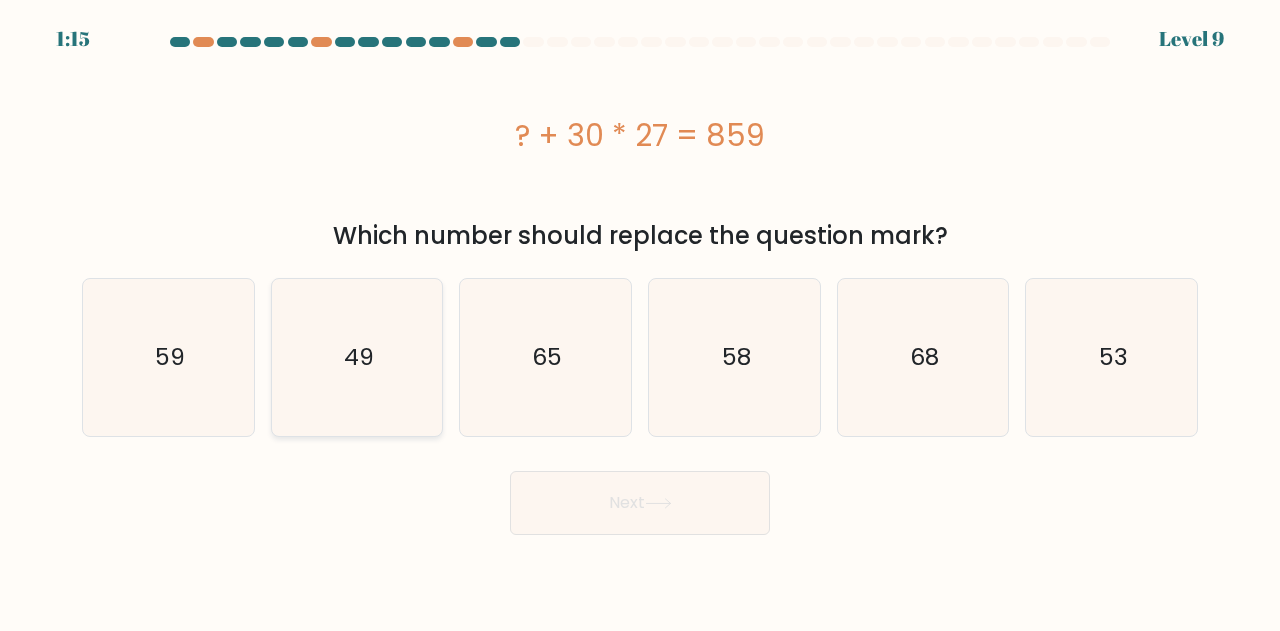 click on "49" 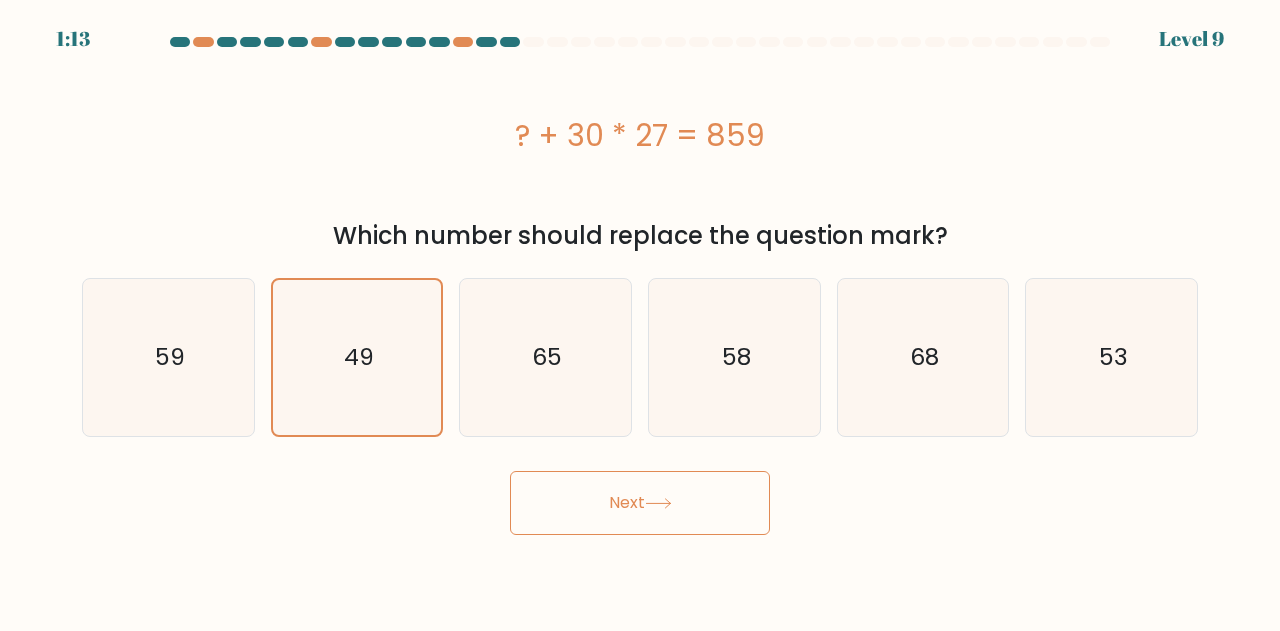 click 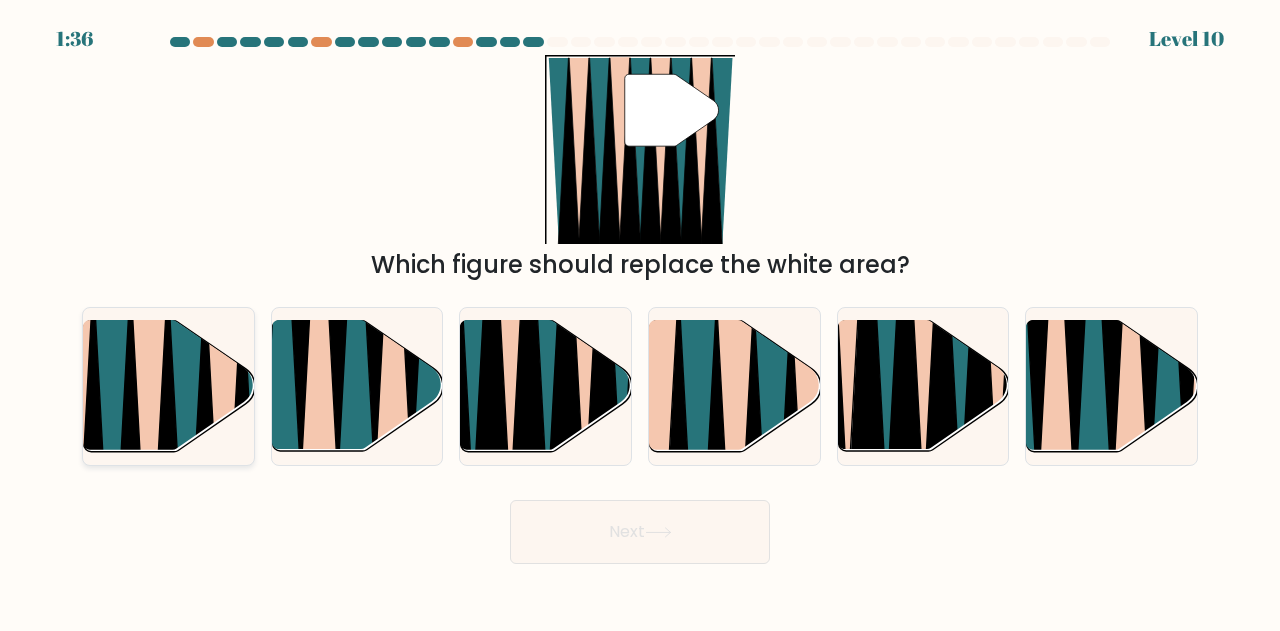 click 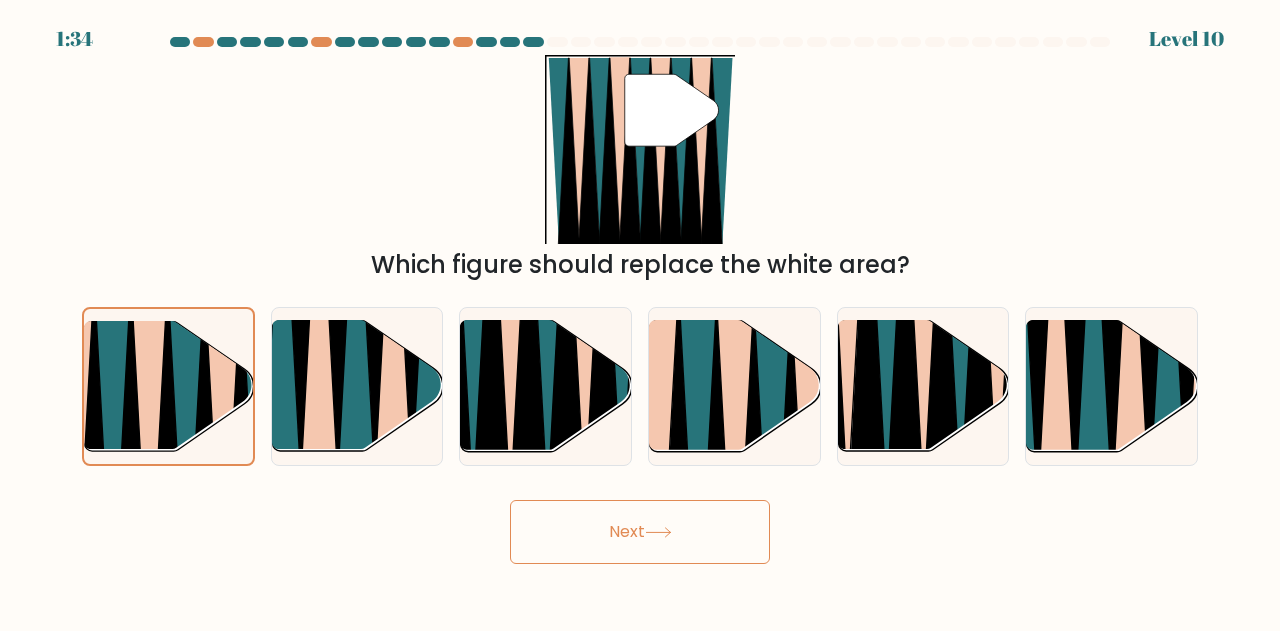 click on "Next" at bounding box center (640, 532) 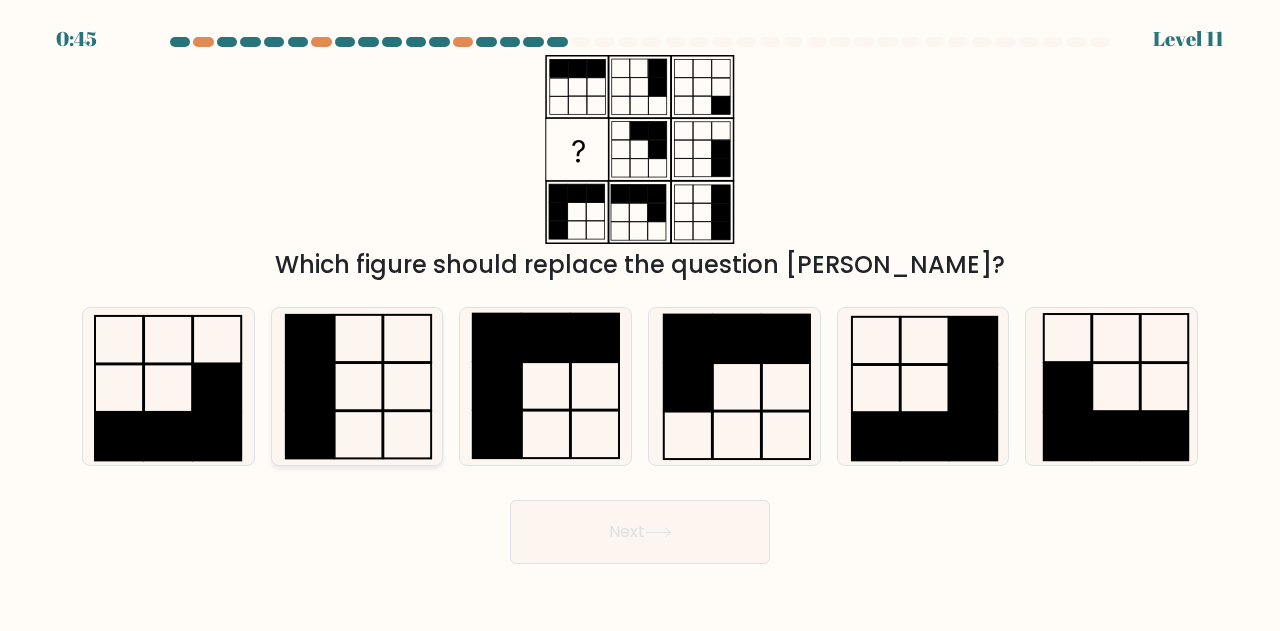 click 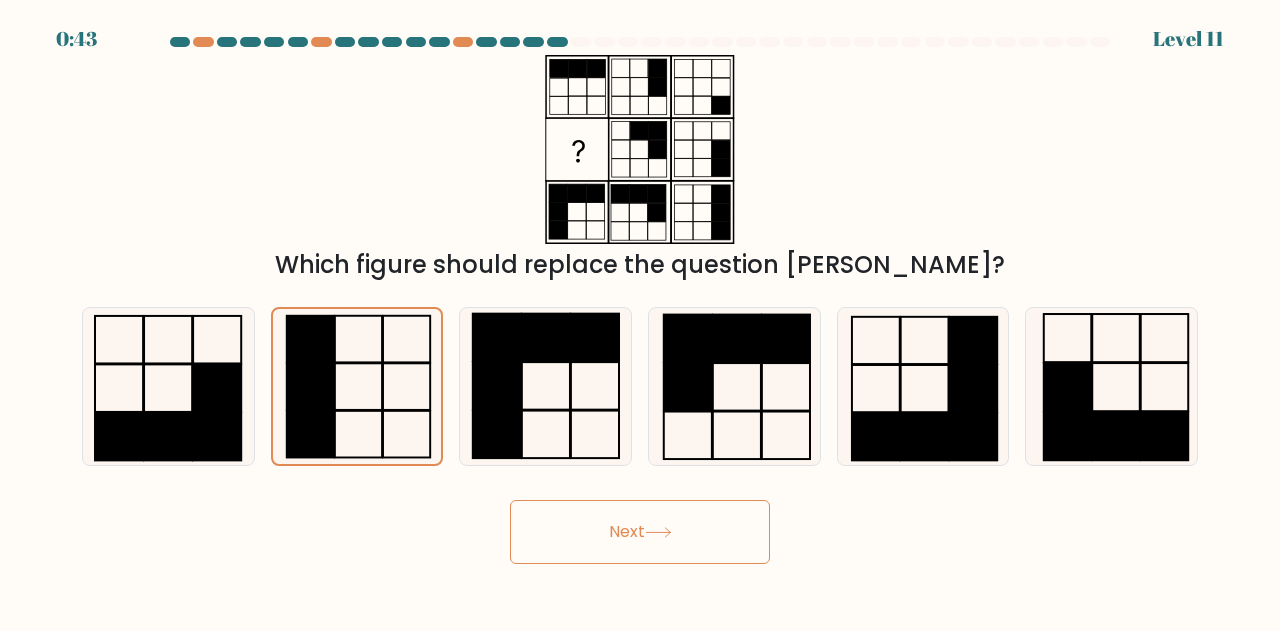 click on "Next" at bounding box center (640, 532) 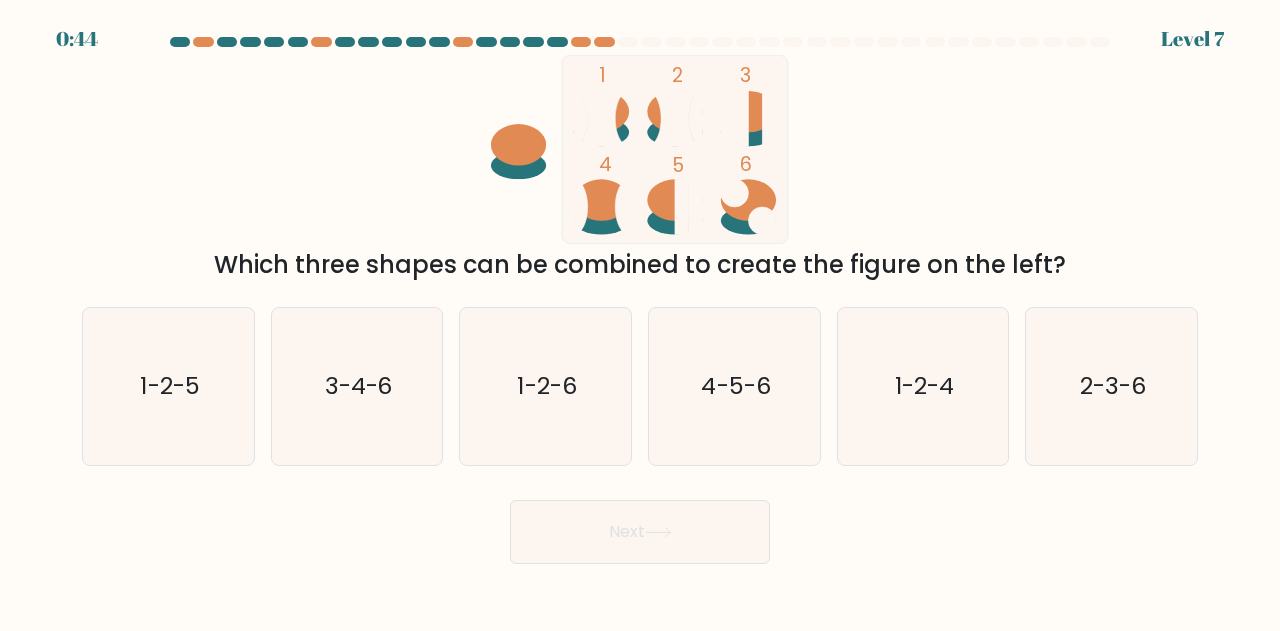 scroll, scrollTop: 0, scrollLeft: 0, axis: both 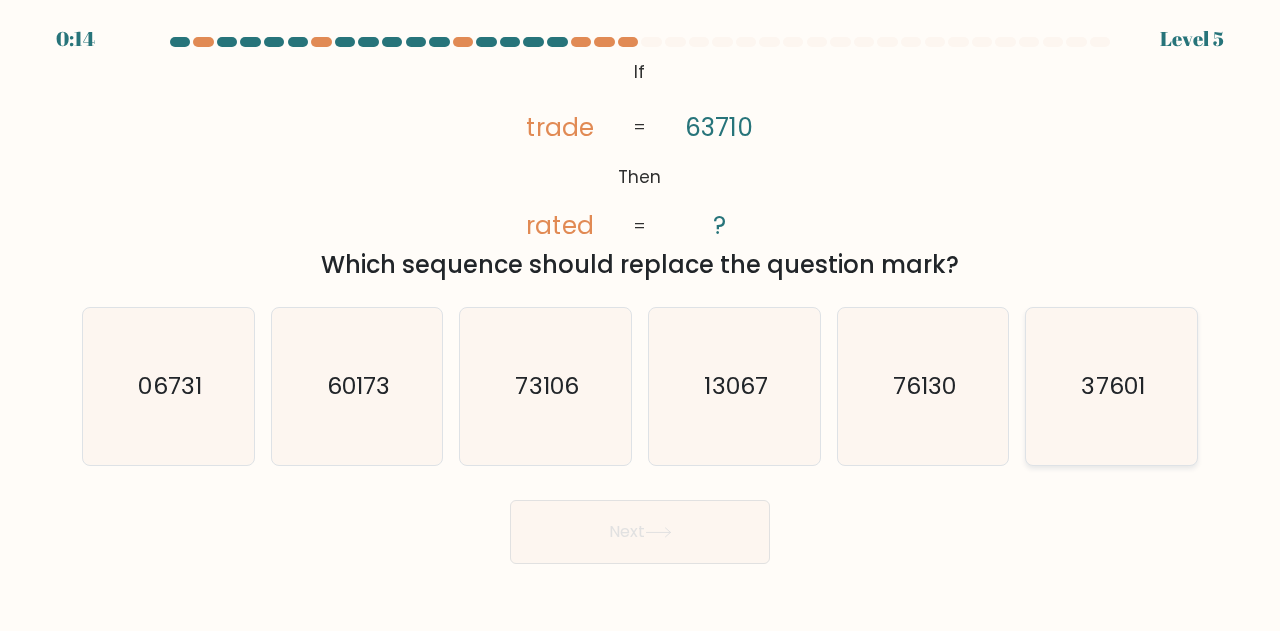click on "37601" 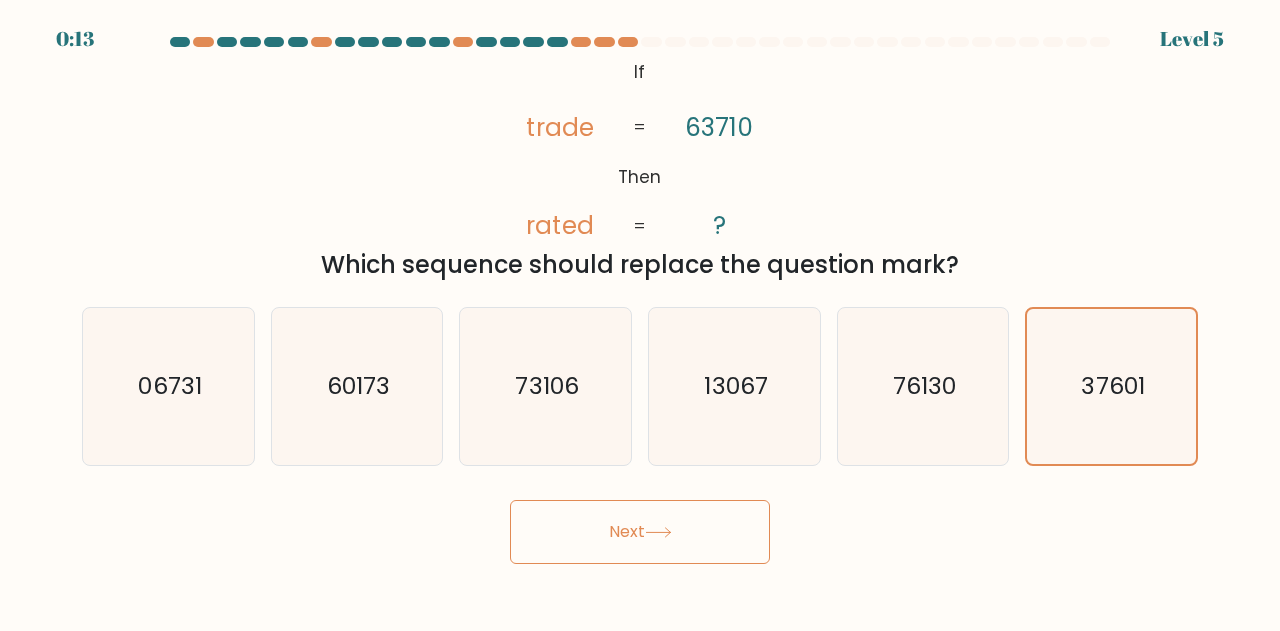 click on "Next" at bounding box center (640, 532) 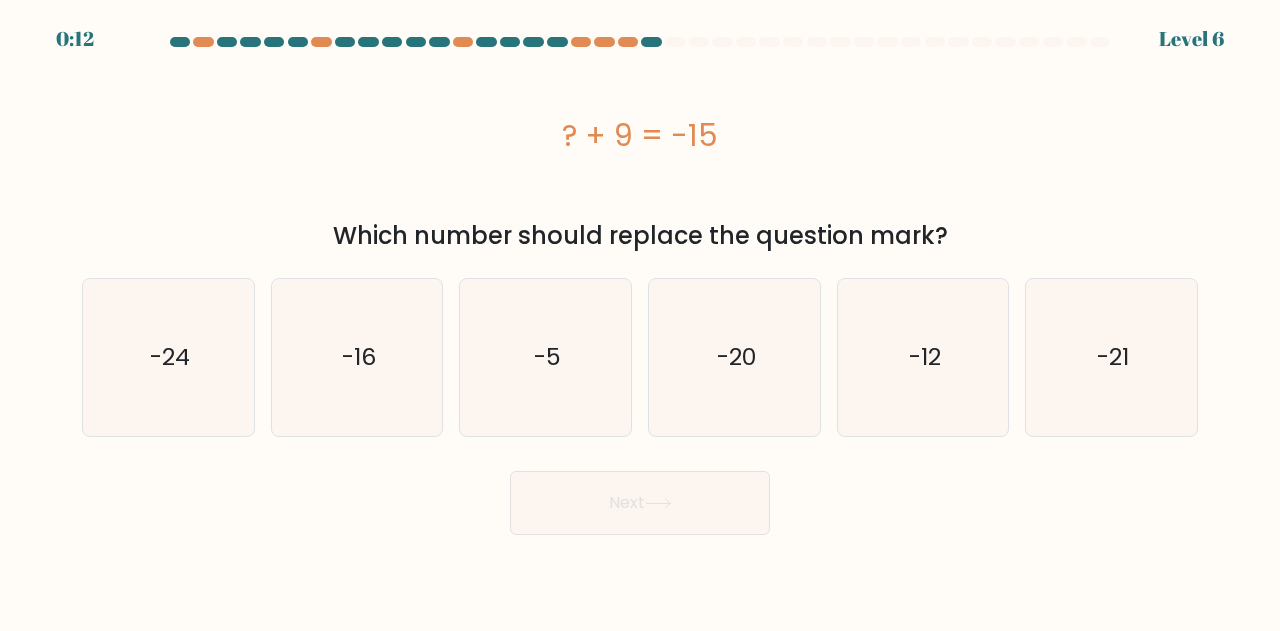 click on "0:12
Level 6
a." at bounding box center [640, 315] 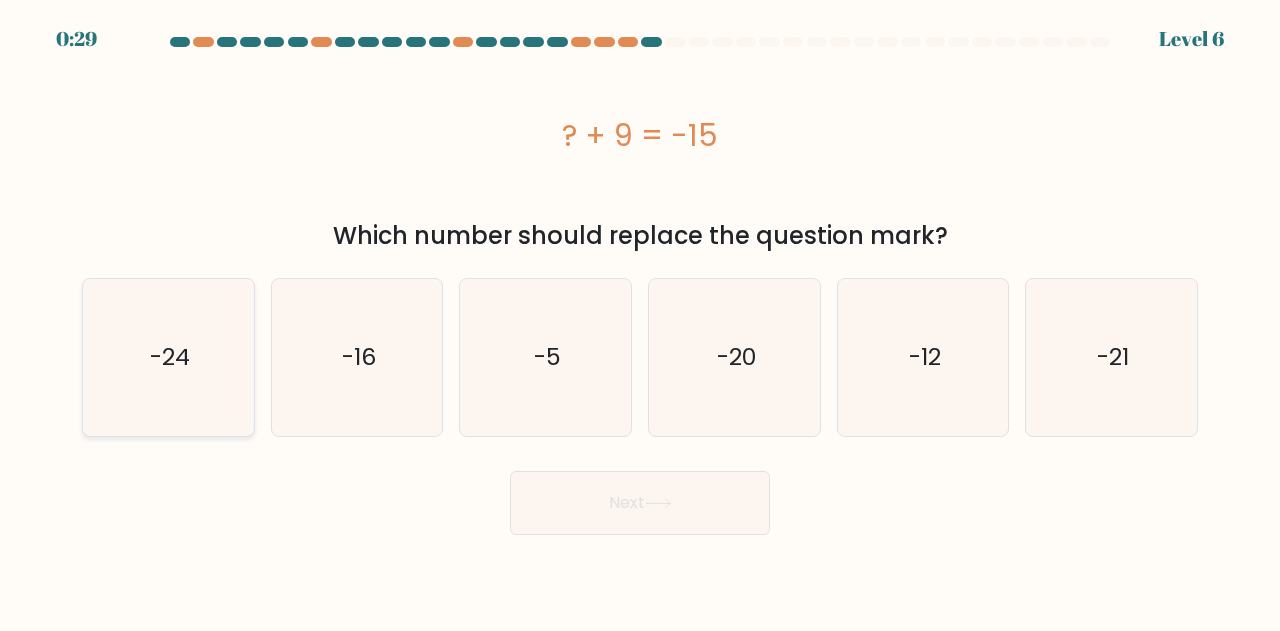 click on "-24" 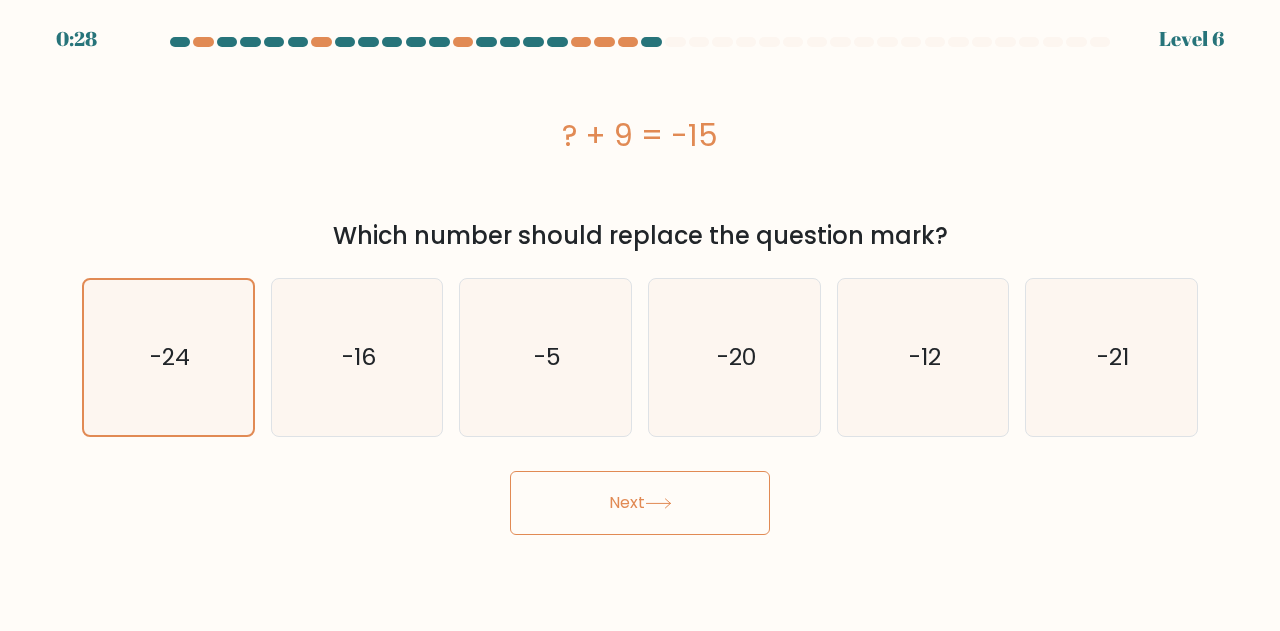click on "Next" at bounding box center (640, 503) 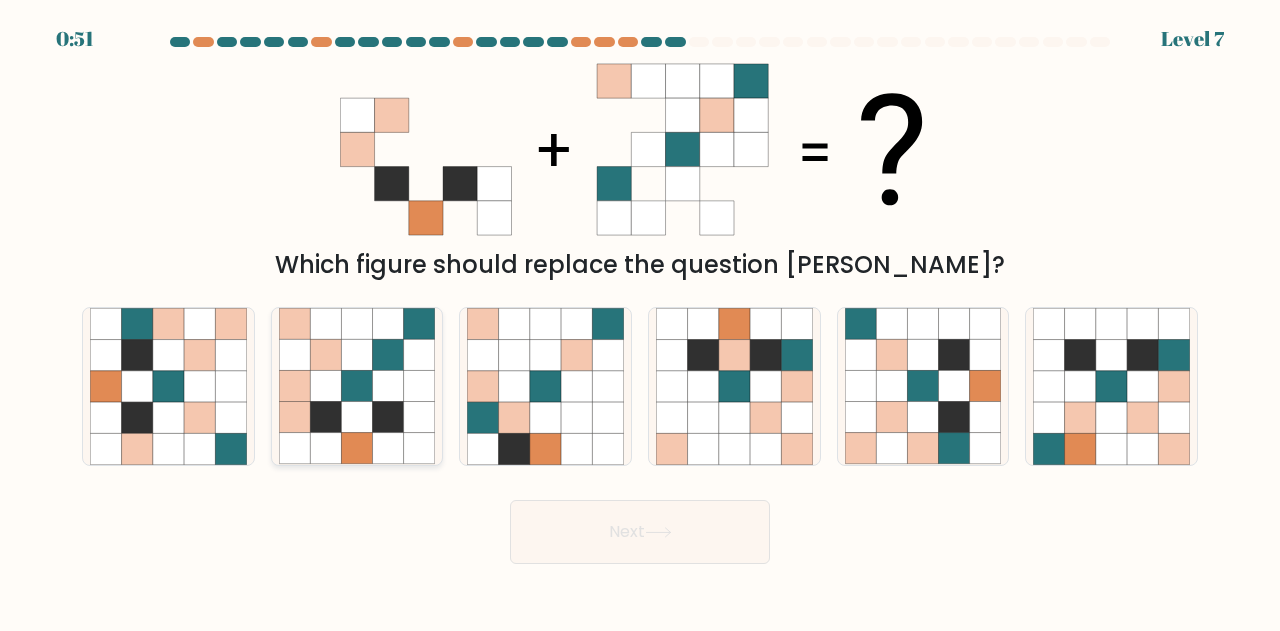 click 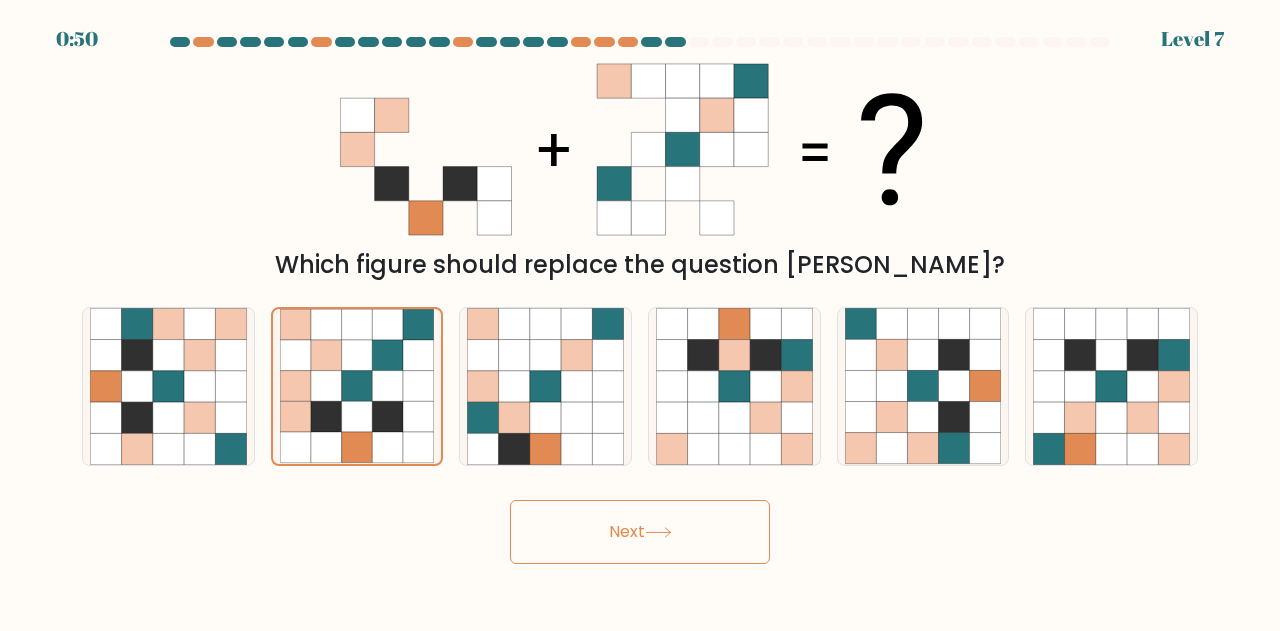 click on "Next" at bounding box center (640, 532) 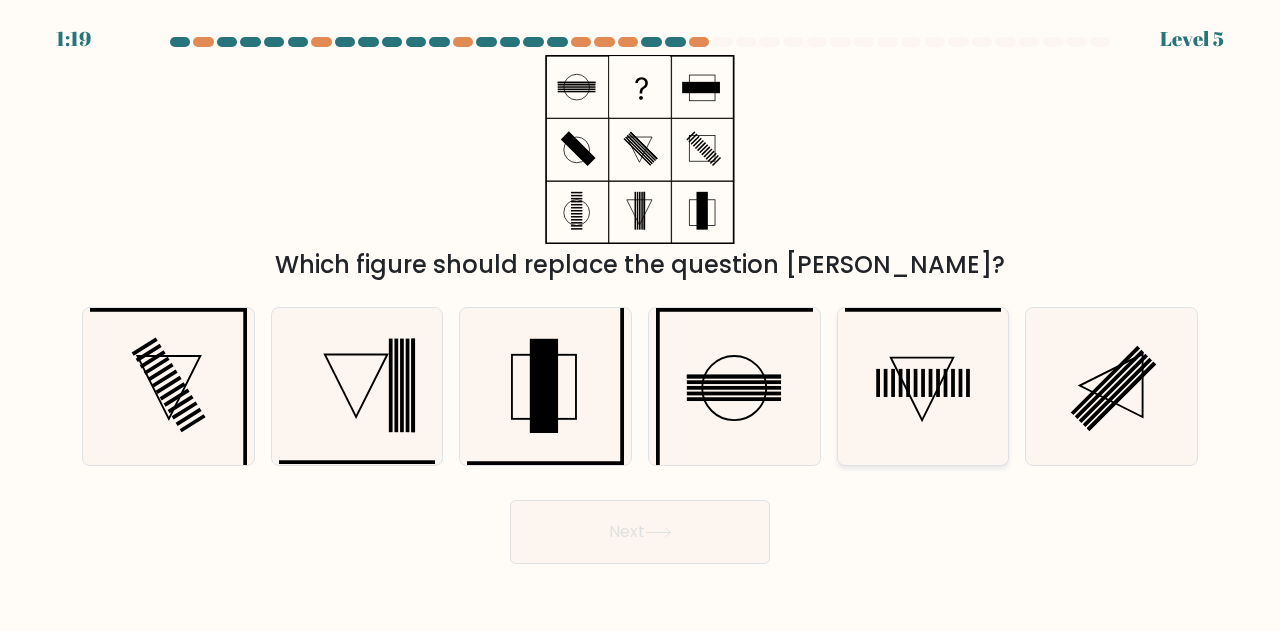 click 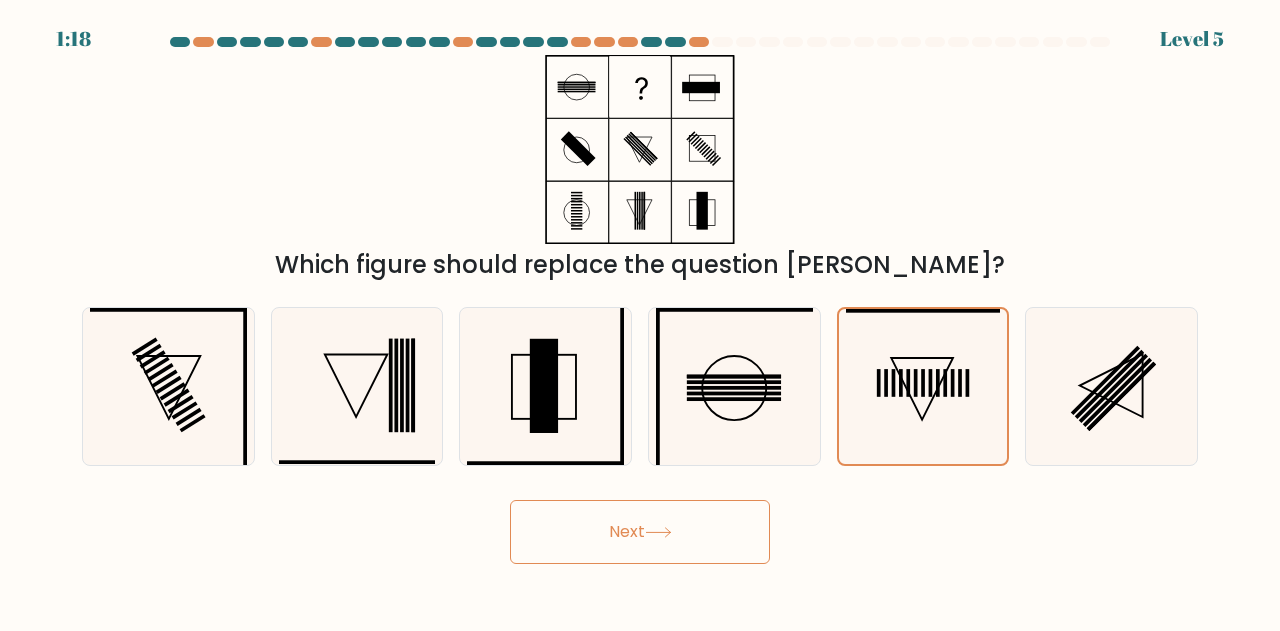 click on "Next" at bounding box center [640, 532] 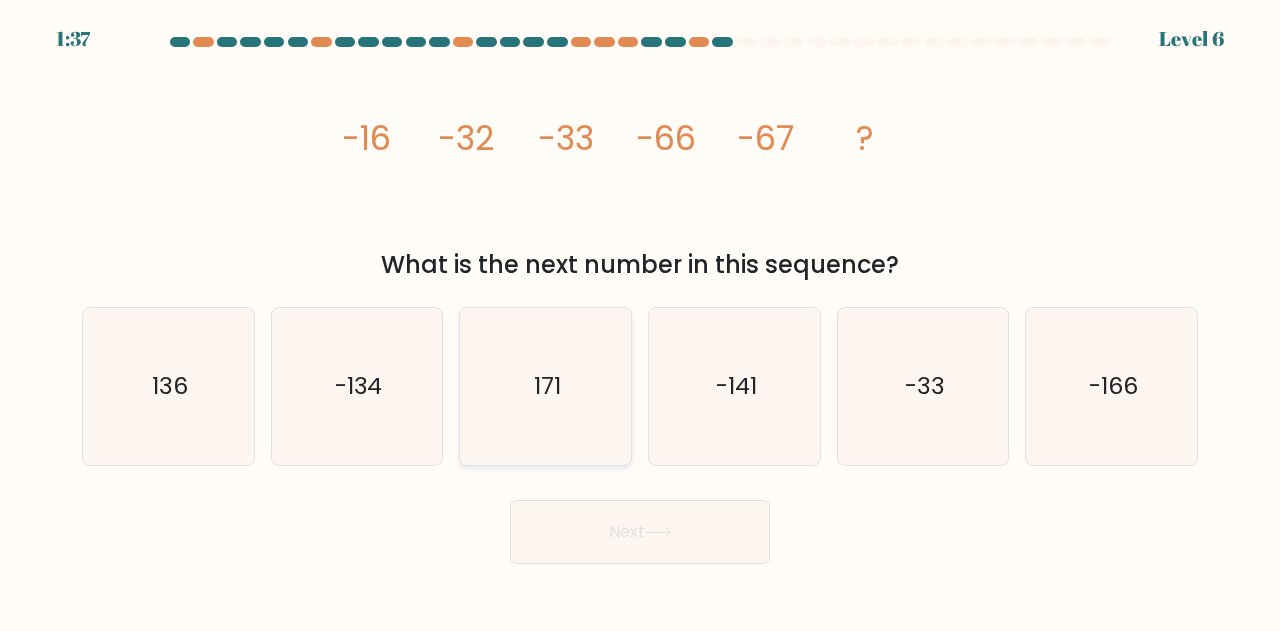 click on "171" 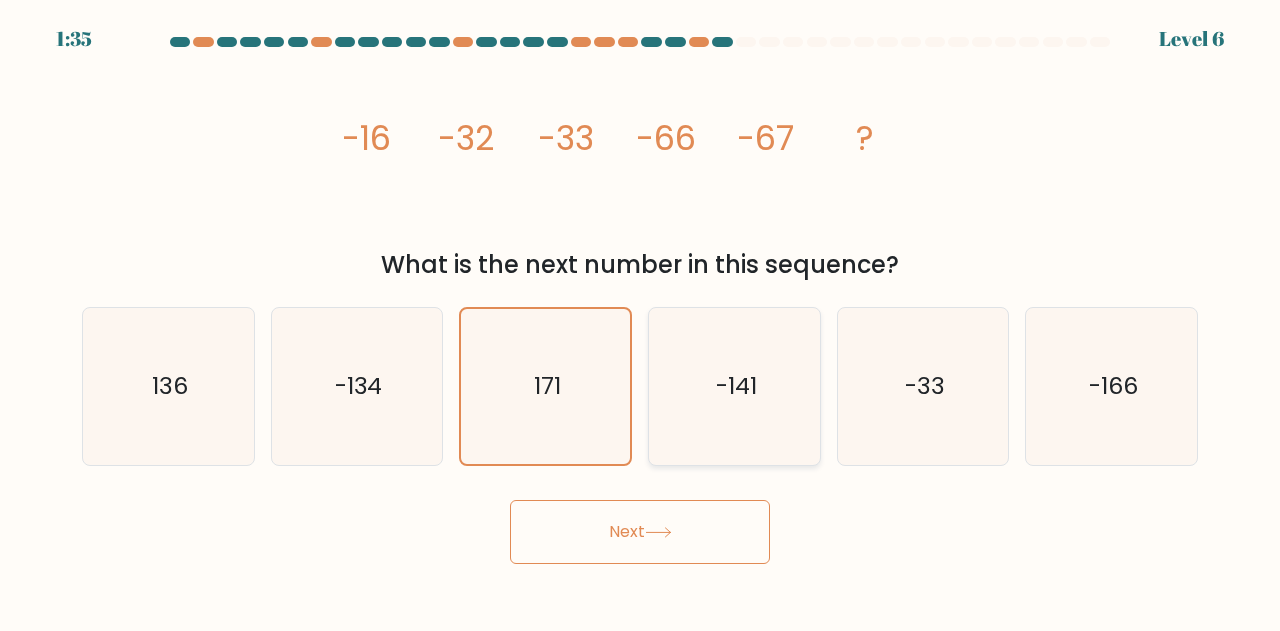 click on "-141" 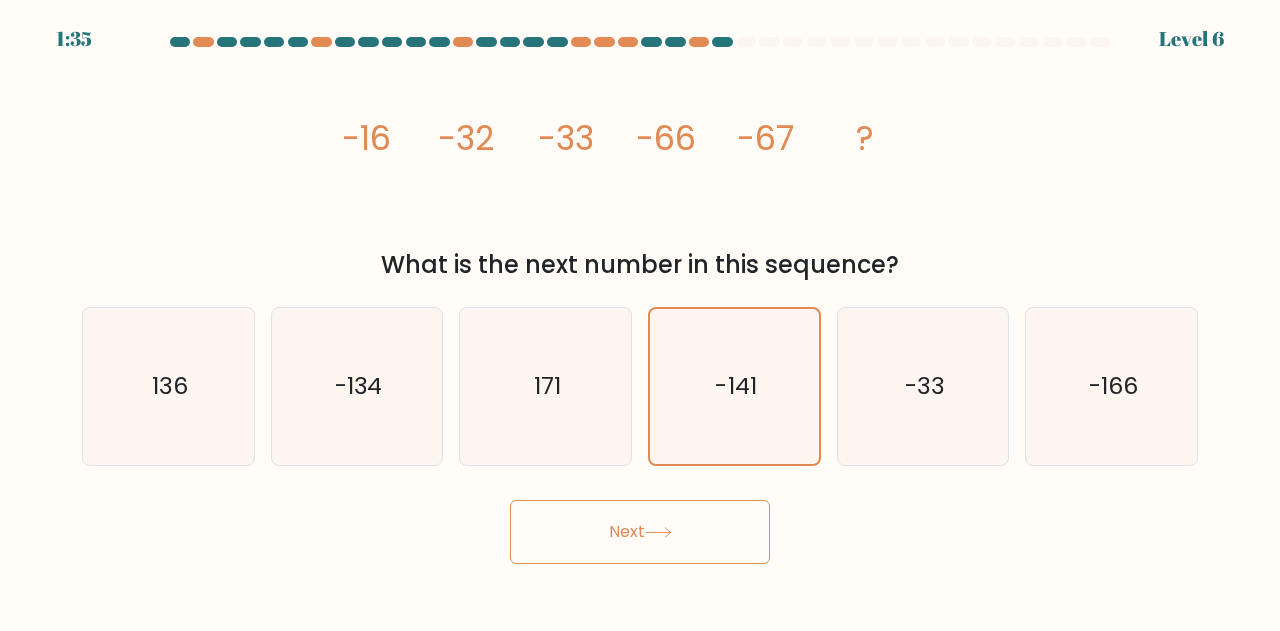 click on "Next" at bounding box center [640, 532] 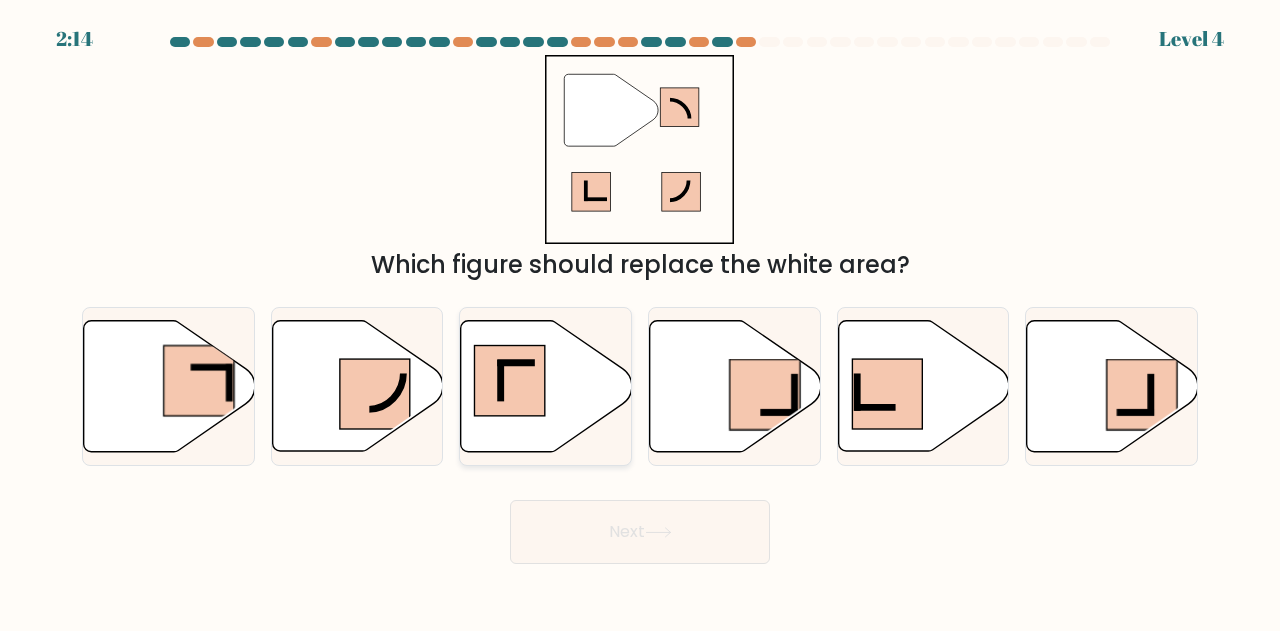 click 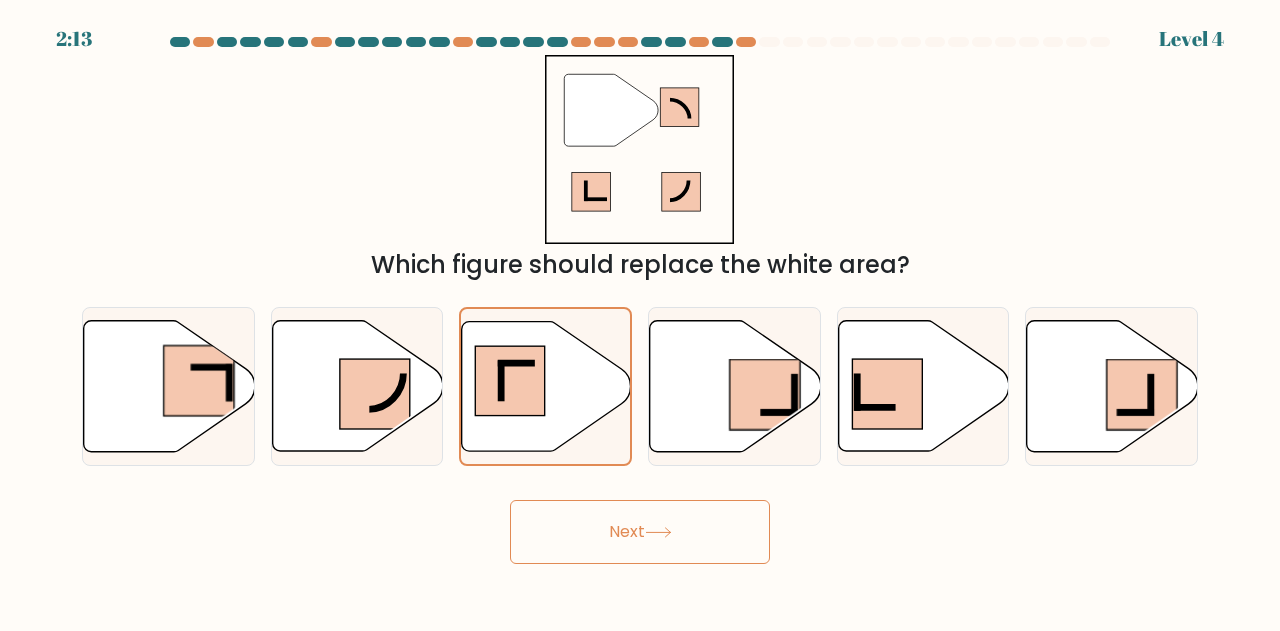 click on "Next" at bounding box center [640, 532] 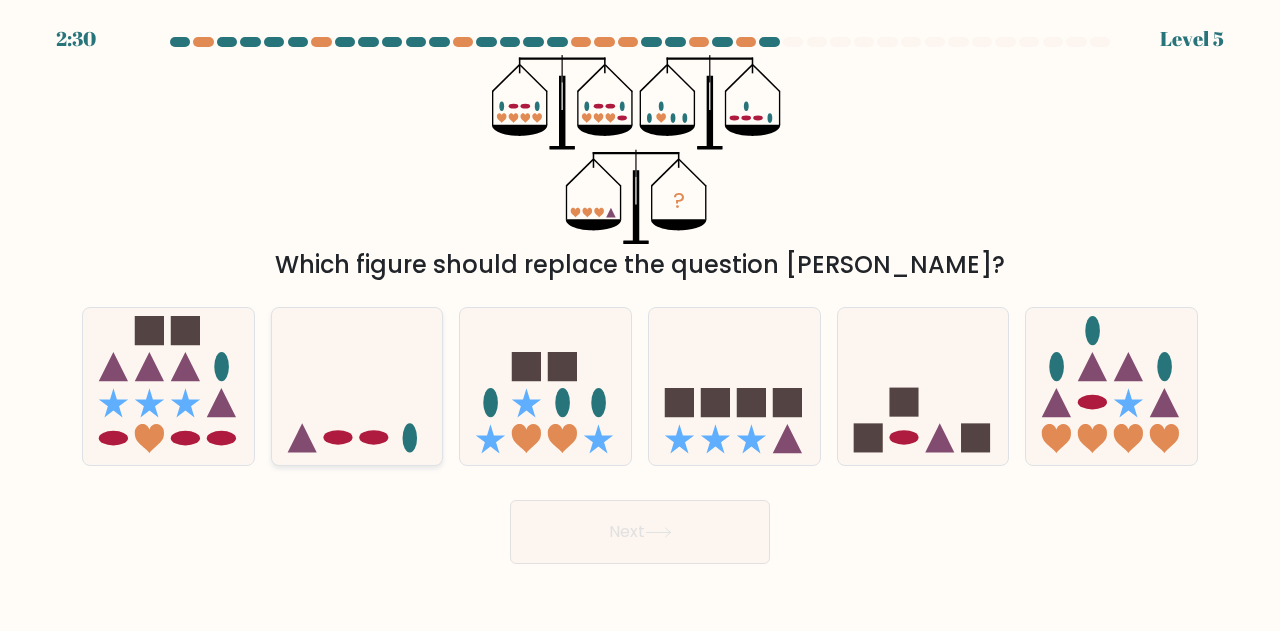 click 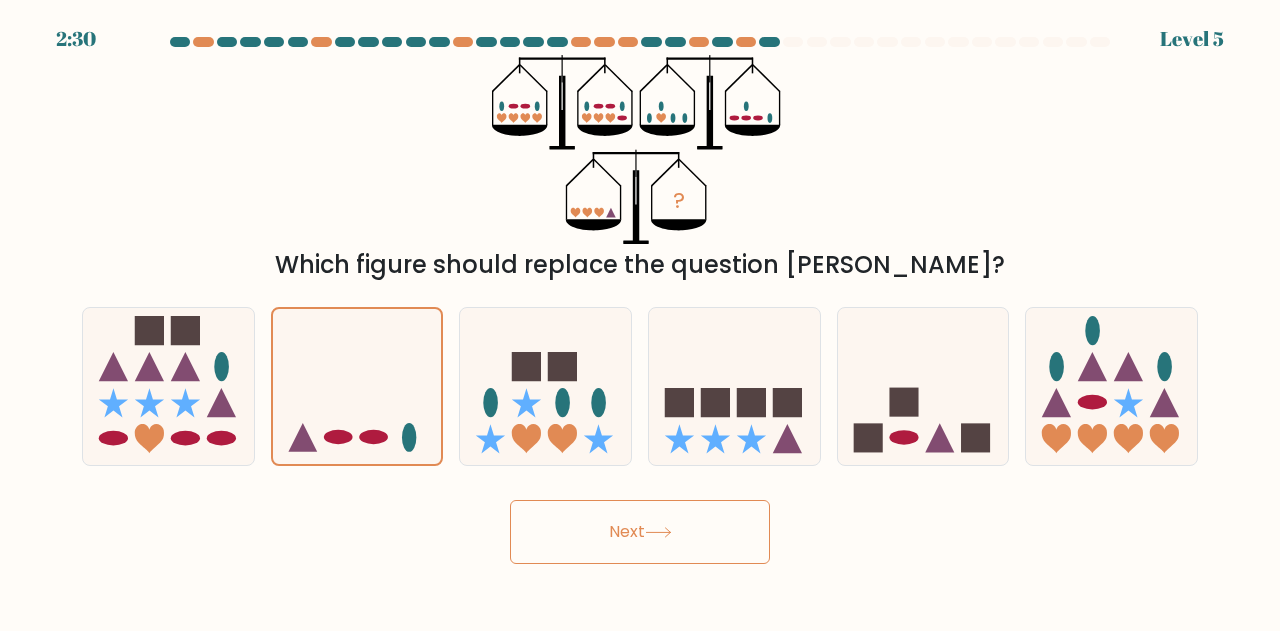 click on "Next" at bounding box center [640, 532] 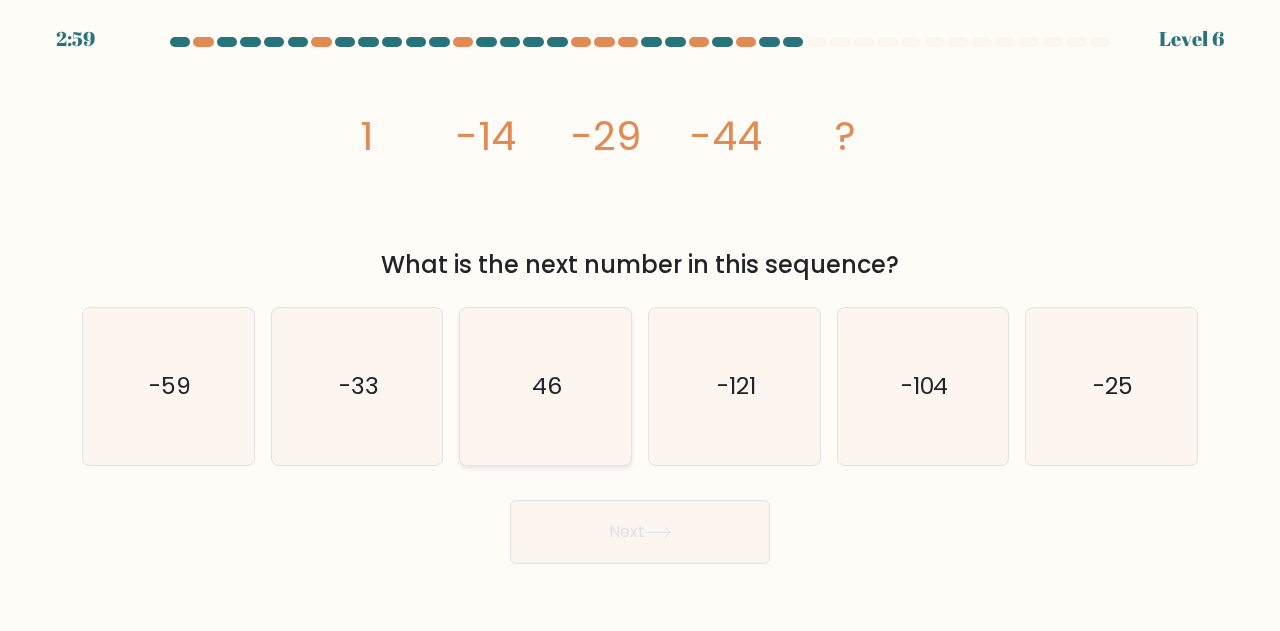 click on "46" 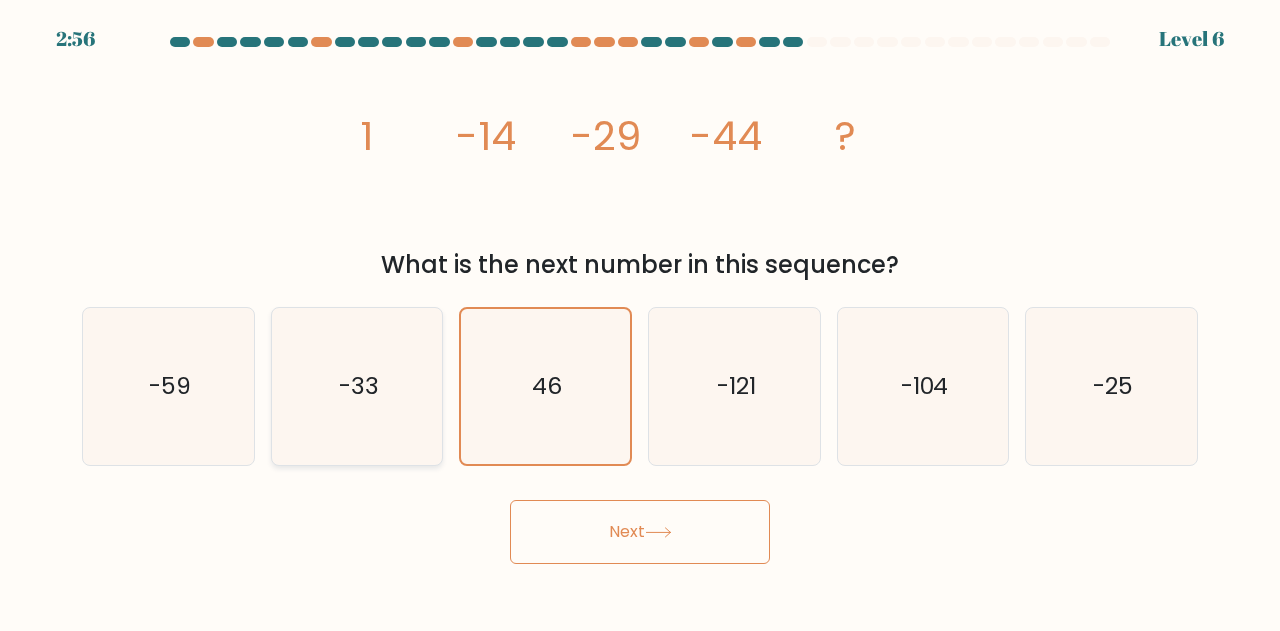 click on "-33" 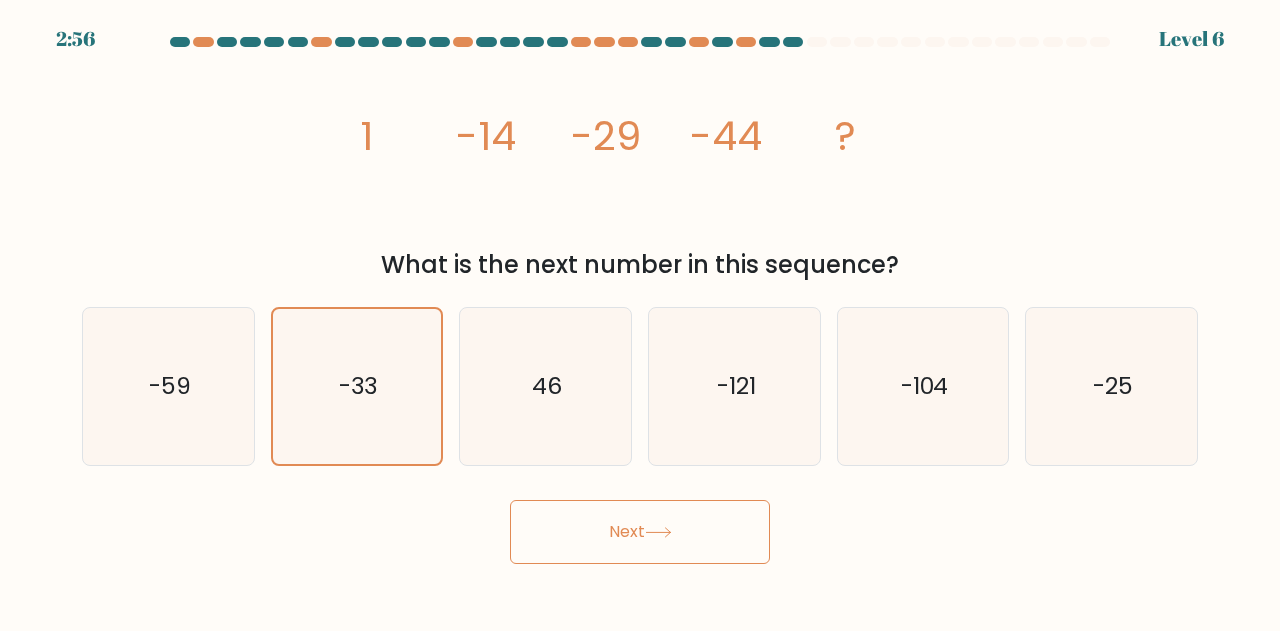click 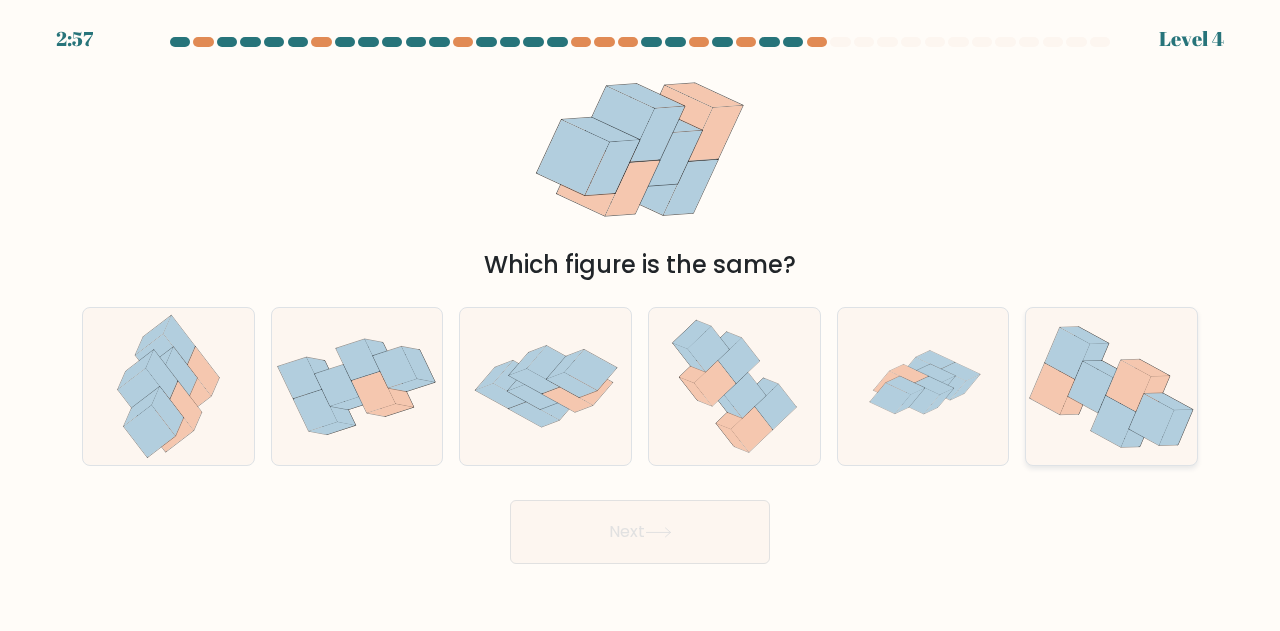 click 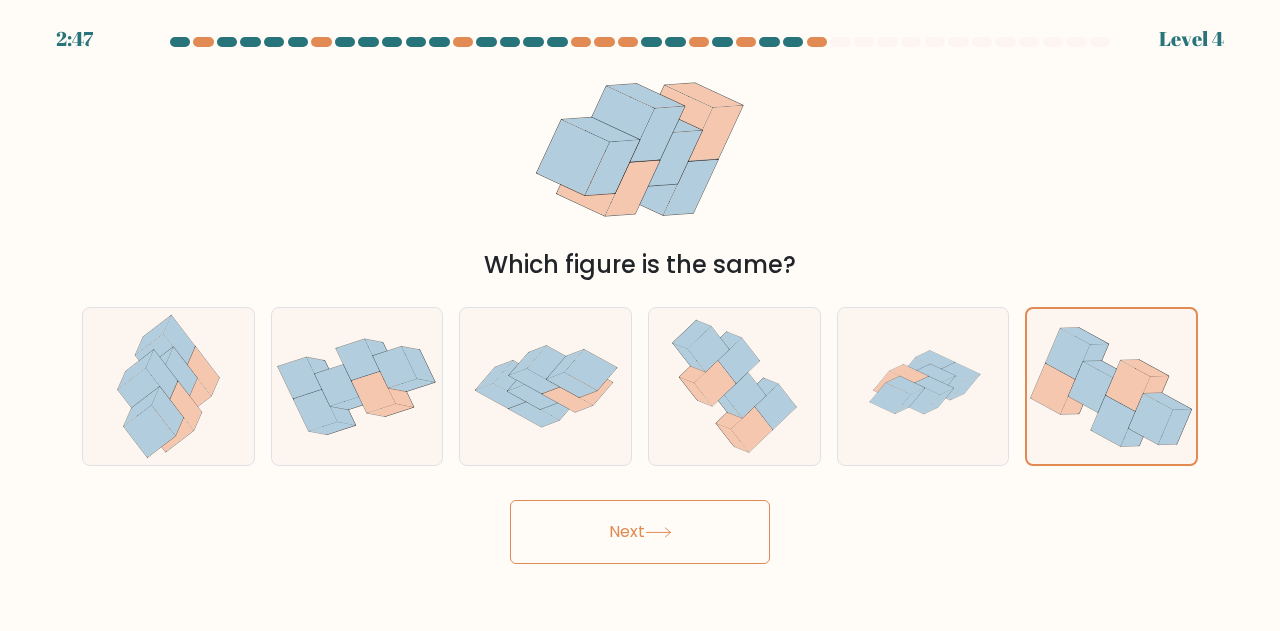 click on "Next" at bounding box center [640, 532] 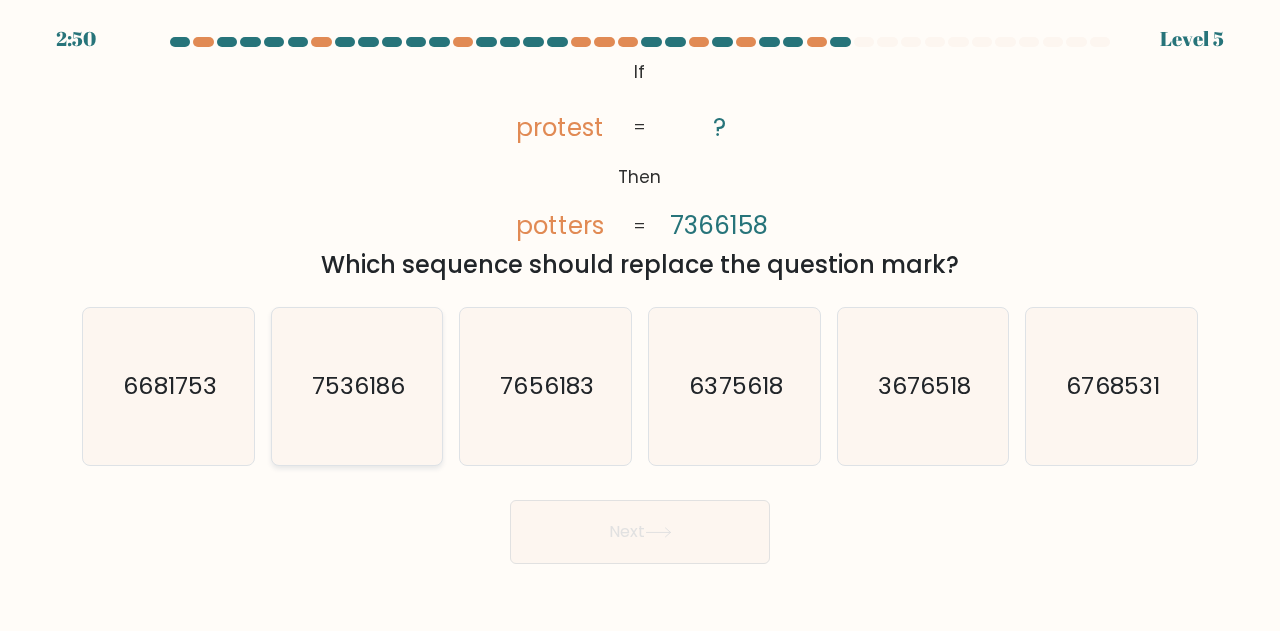 click on "7536186" 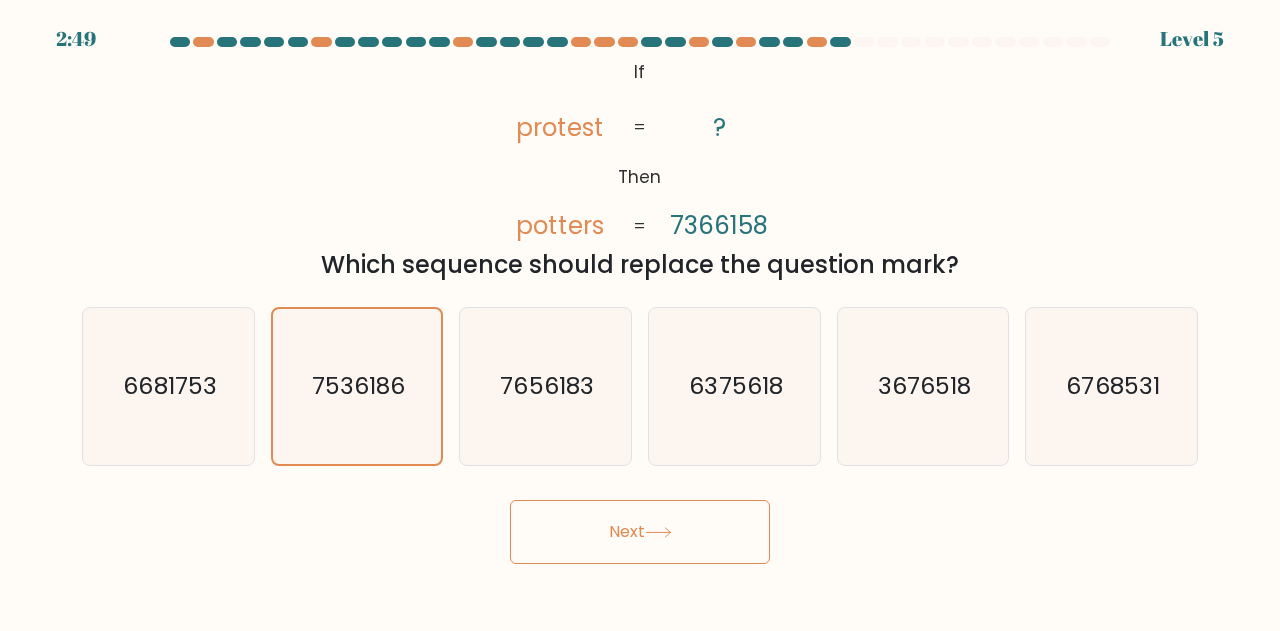 click on "Next" at bounding box center (640, 532) 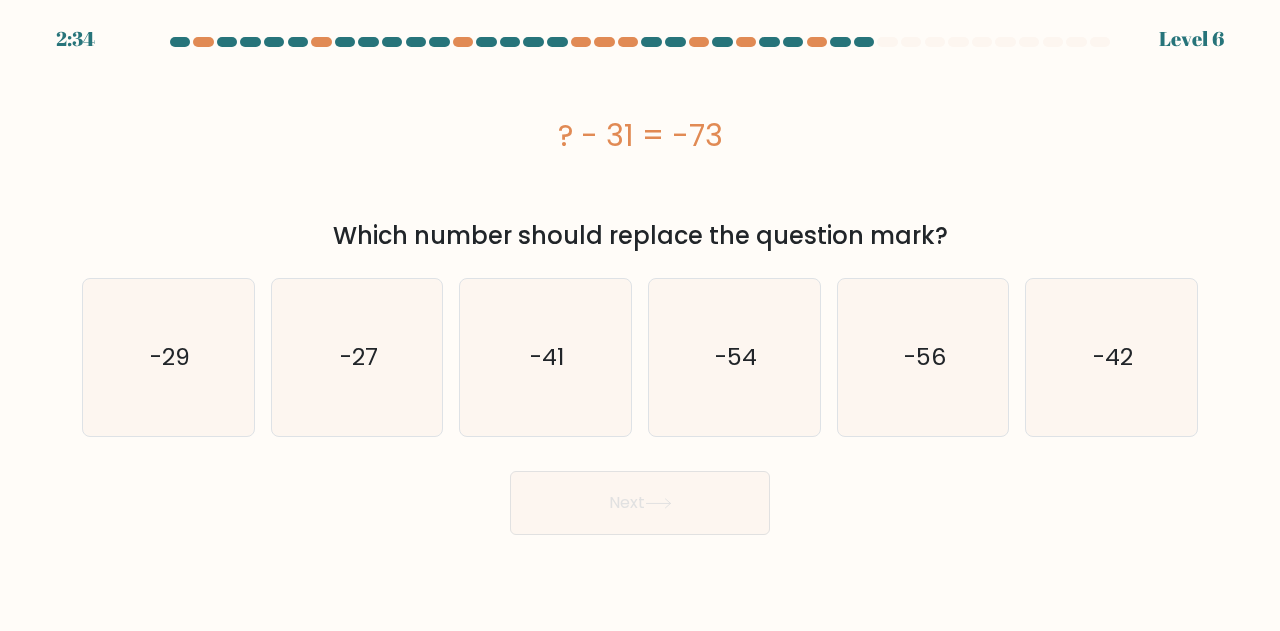 click on "f.
-42" at bounding box center [1111, 357] 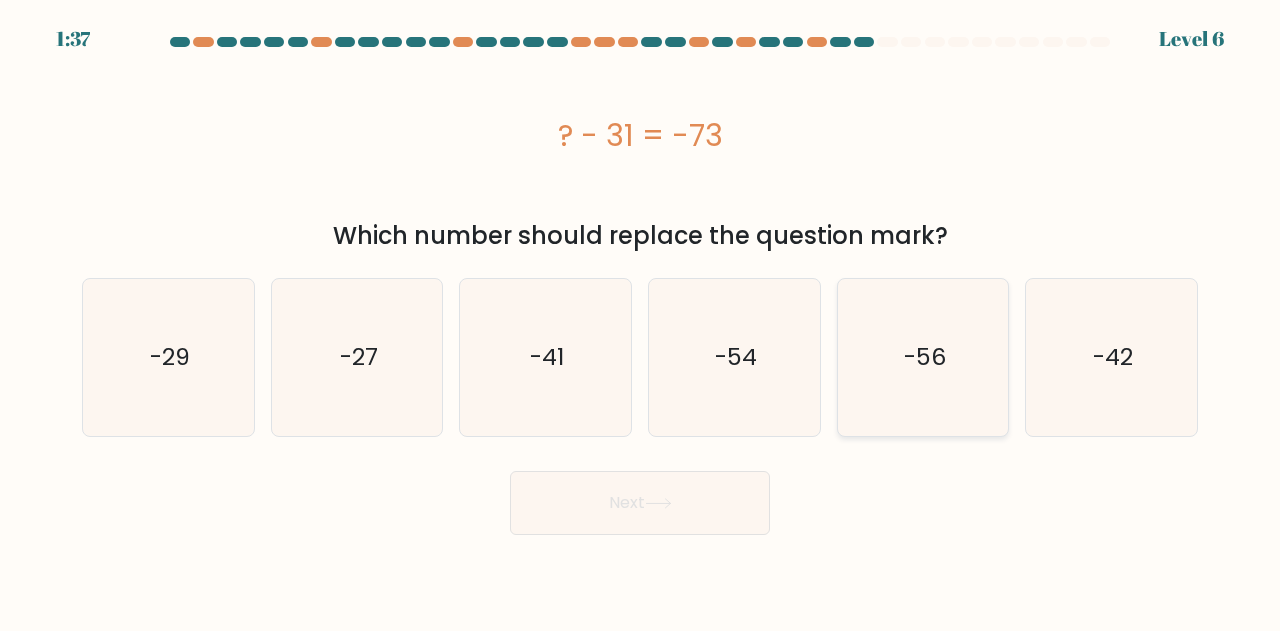 click on "-56" 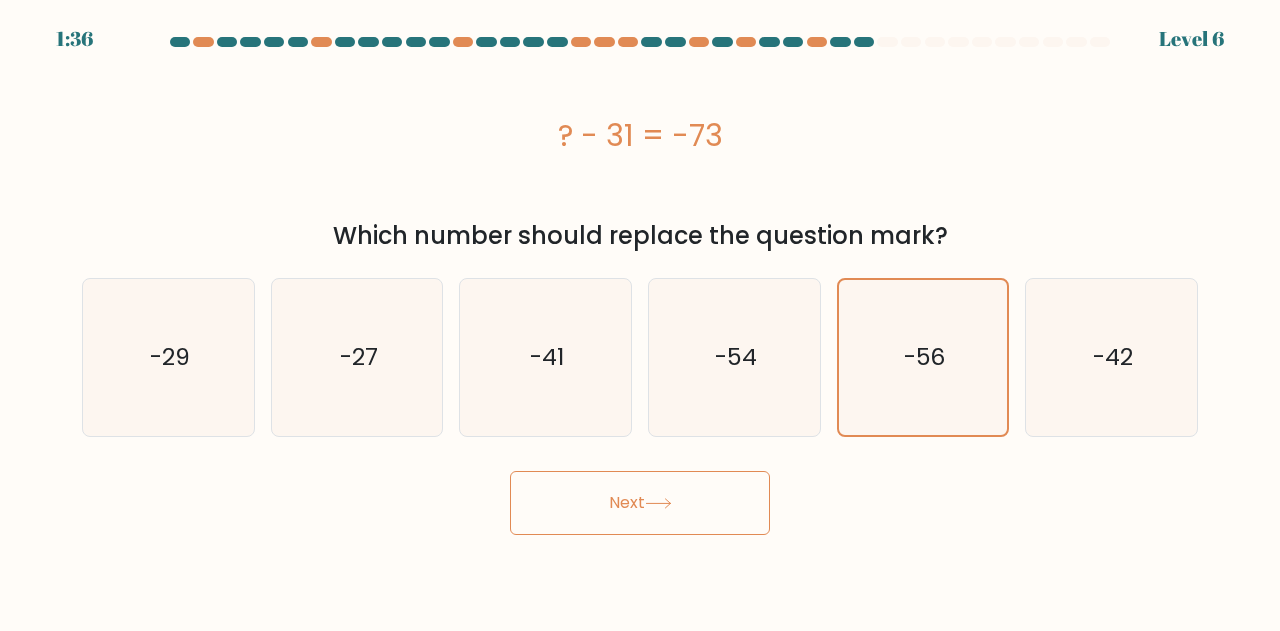 click on "Next" at bounding box center (640, 503) 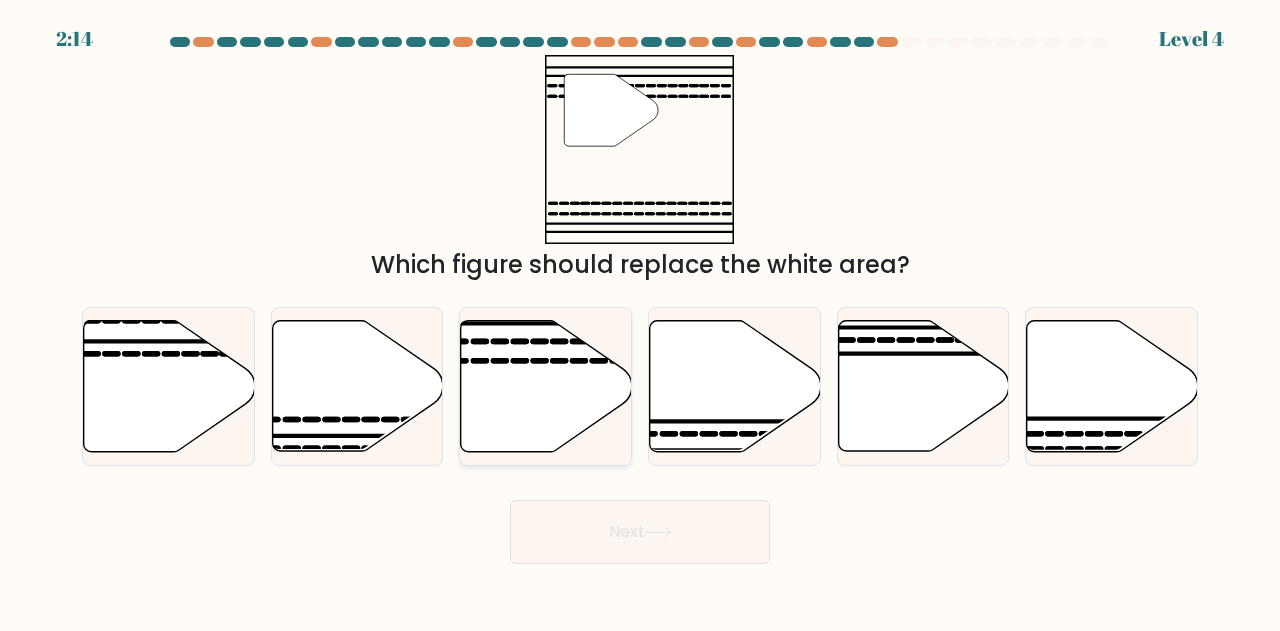 click 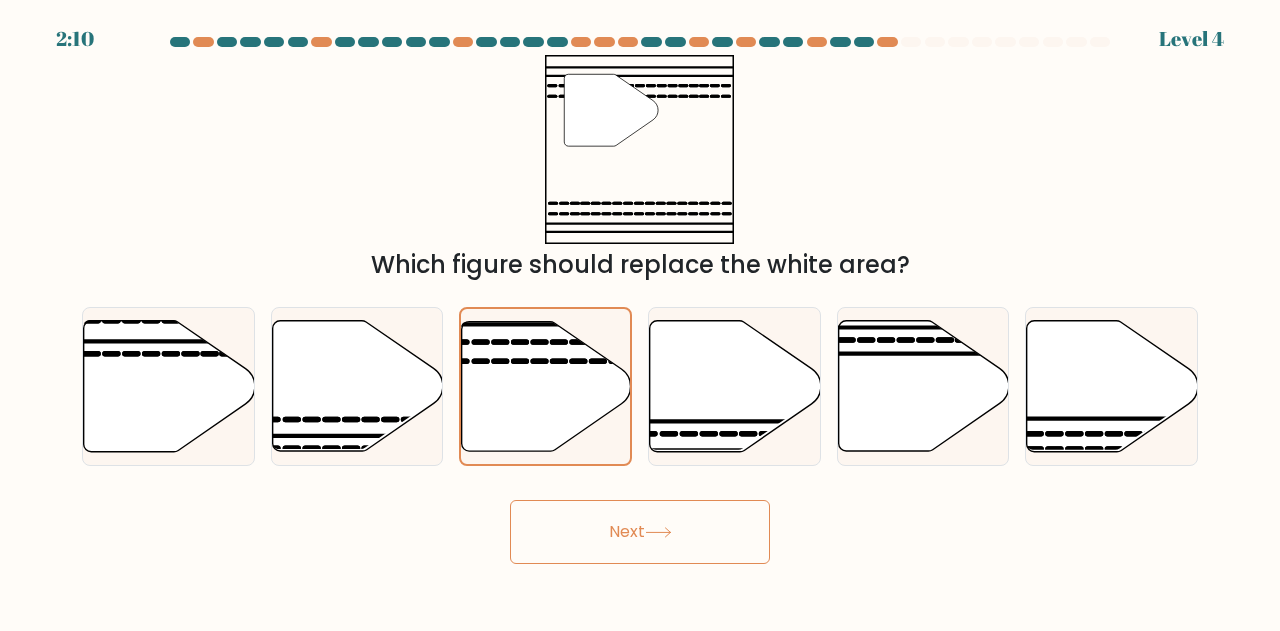 click 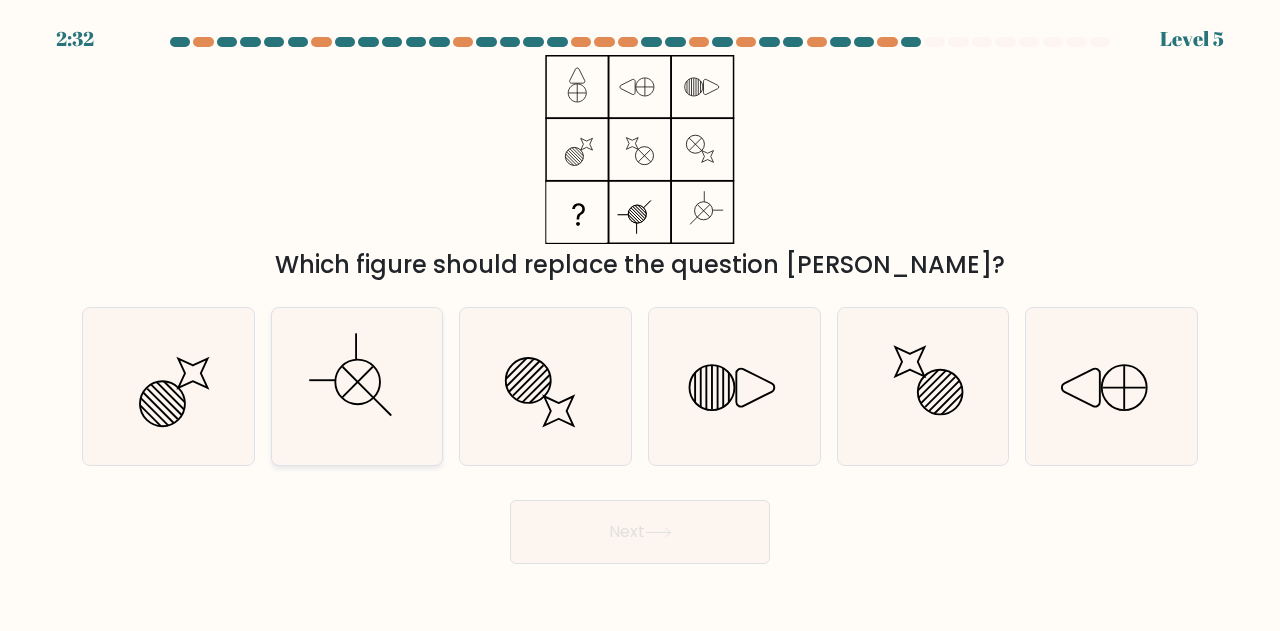 click 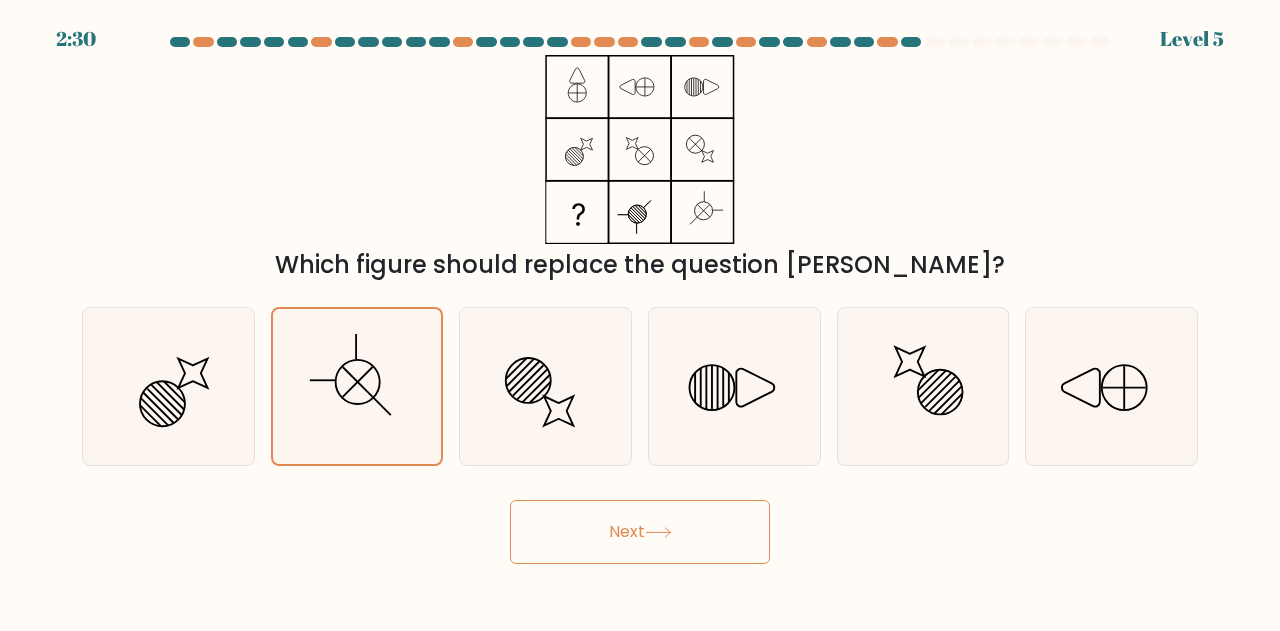 click on "Next" at bounding box center [640, 532] 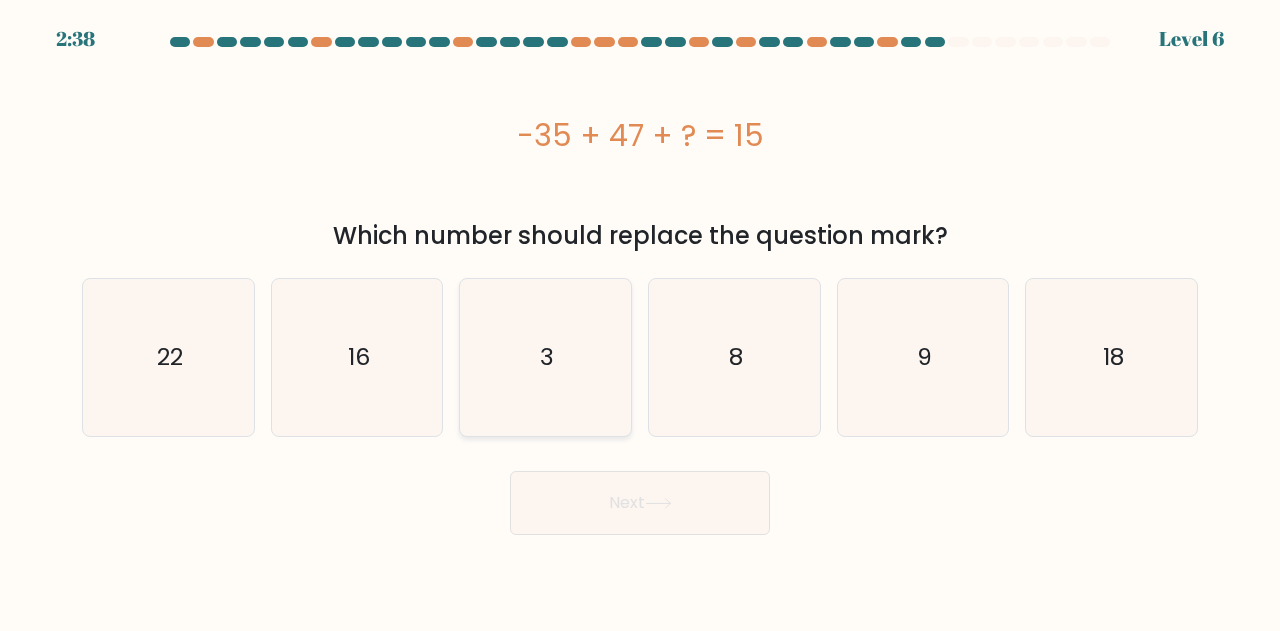 click on "3" 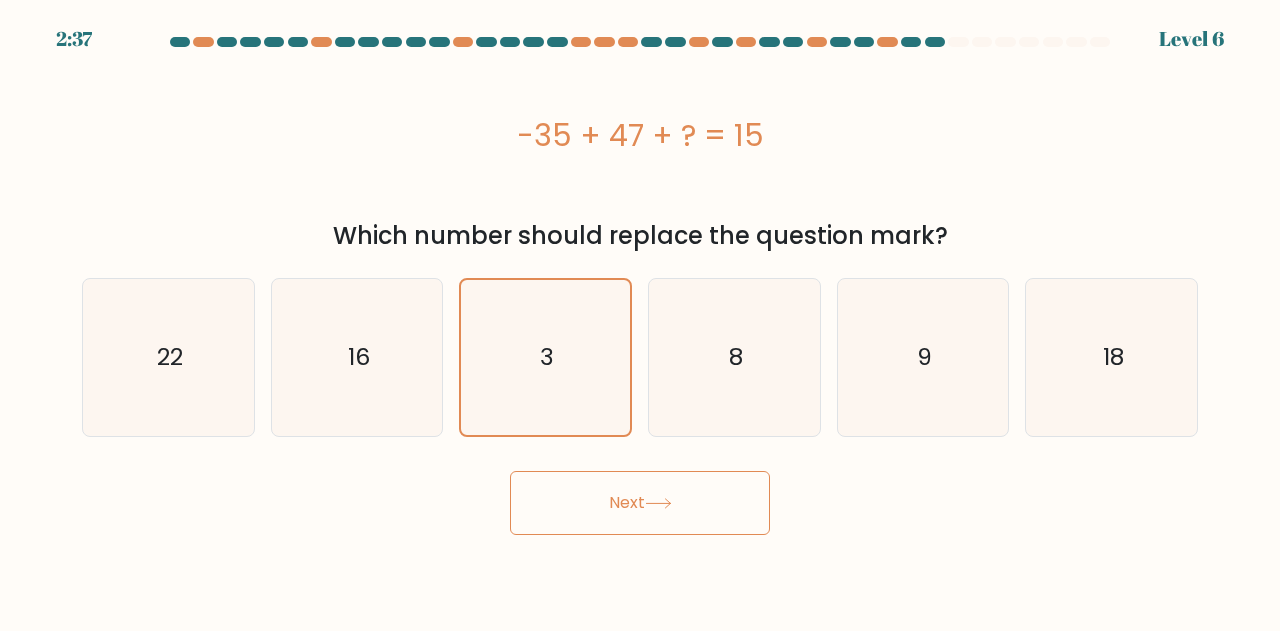 click on "Next" at bounding box center (640, 503) 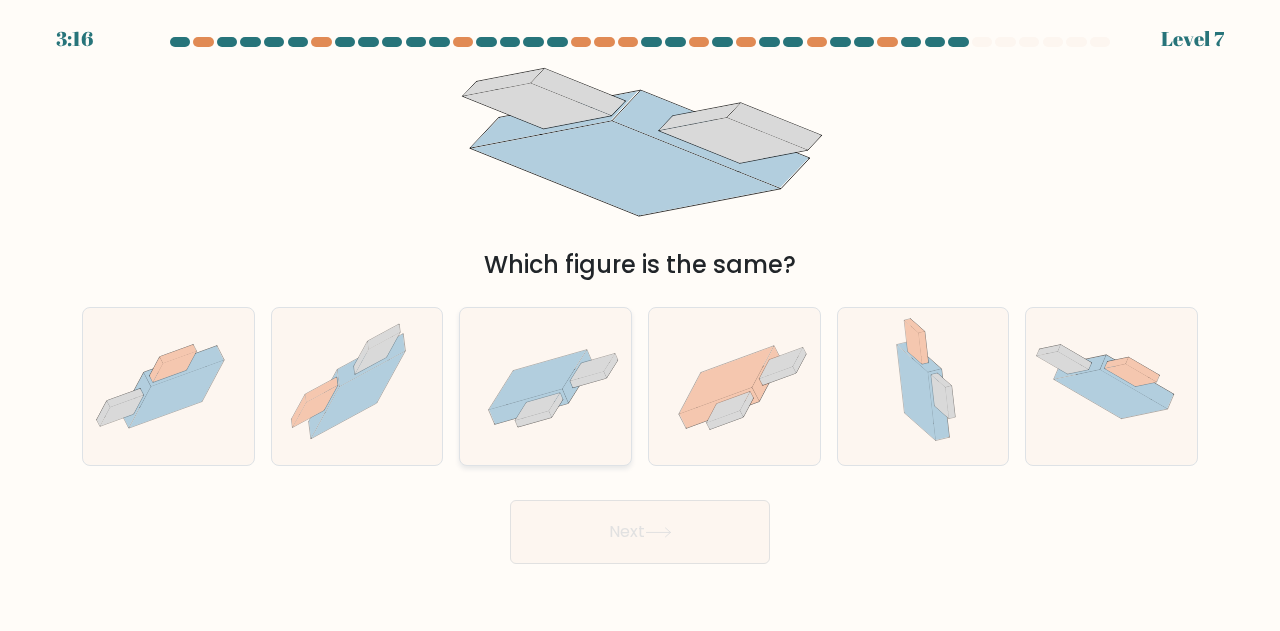 click 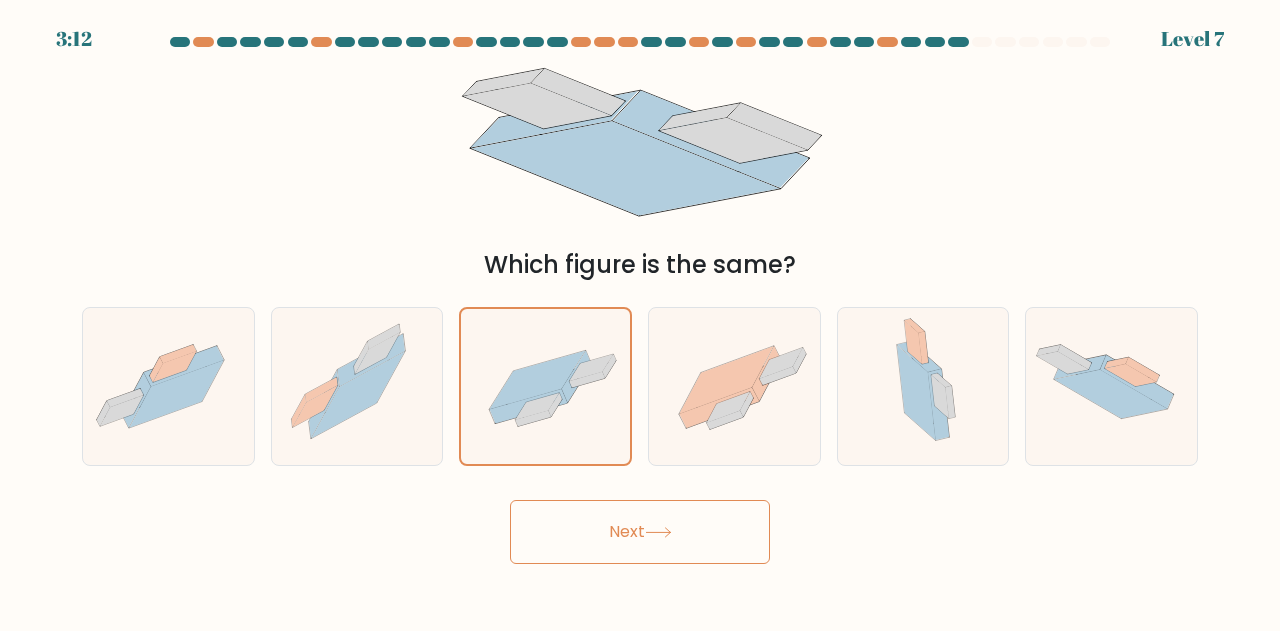 click on "Next" at bounding box center (640, 532) 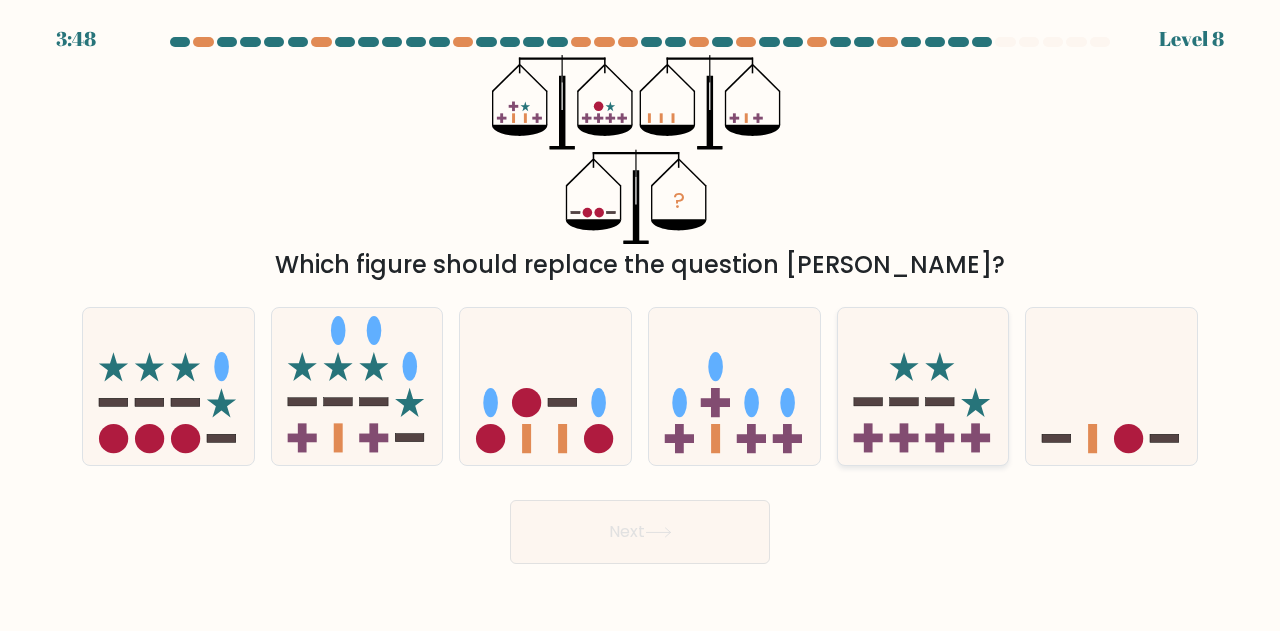 click 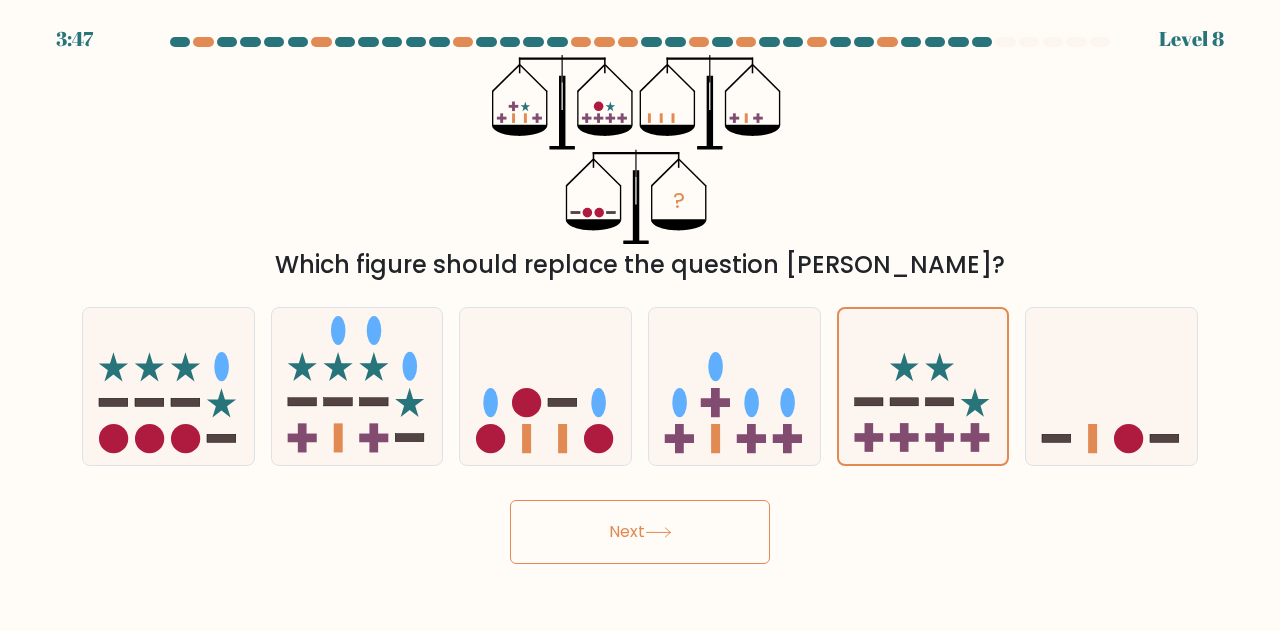 click 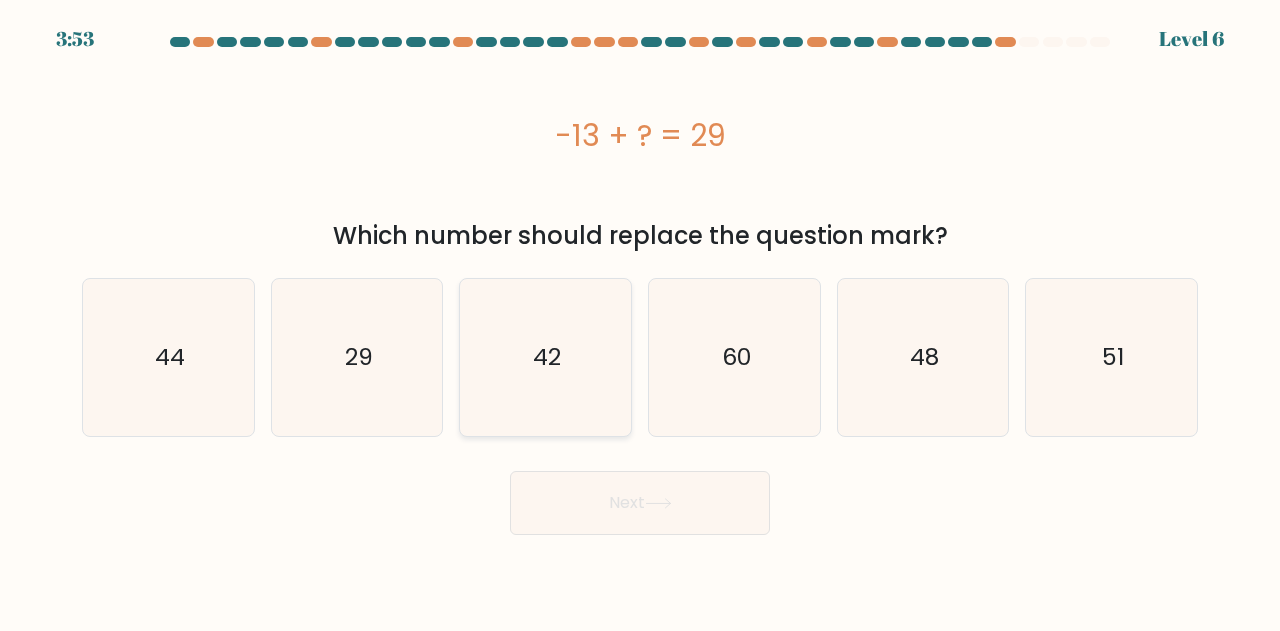 click on "42" 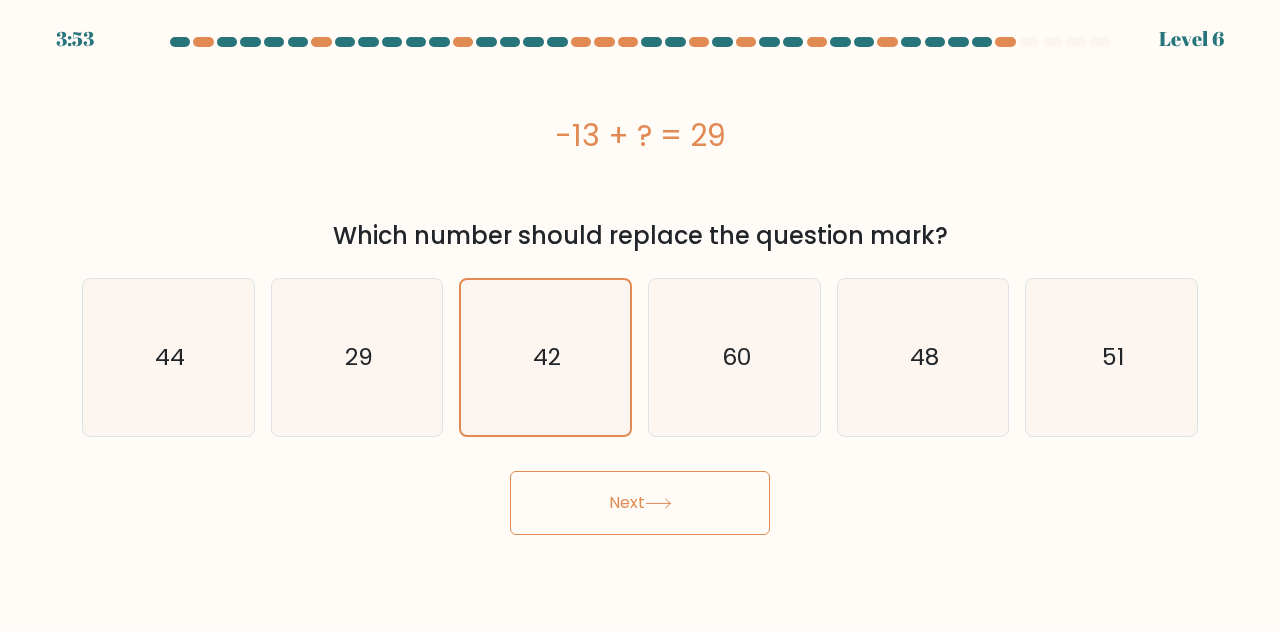 click on "Next" at bounding box center (640, 503) 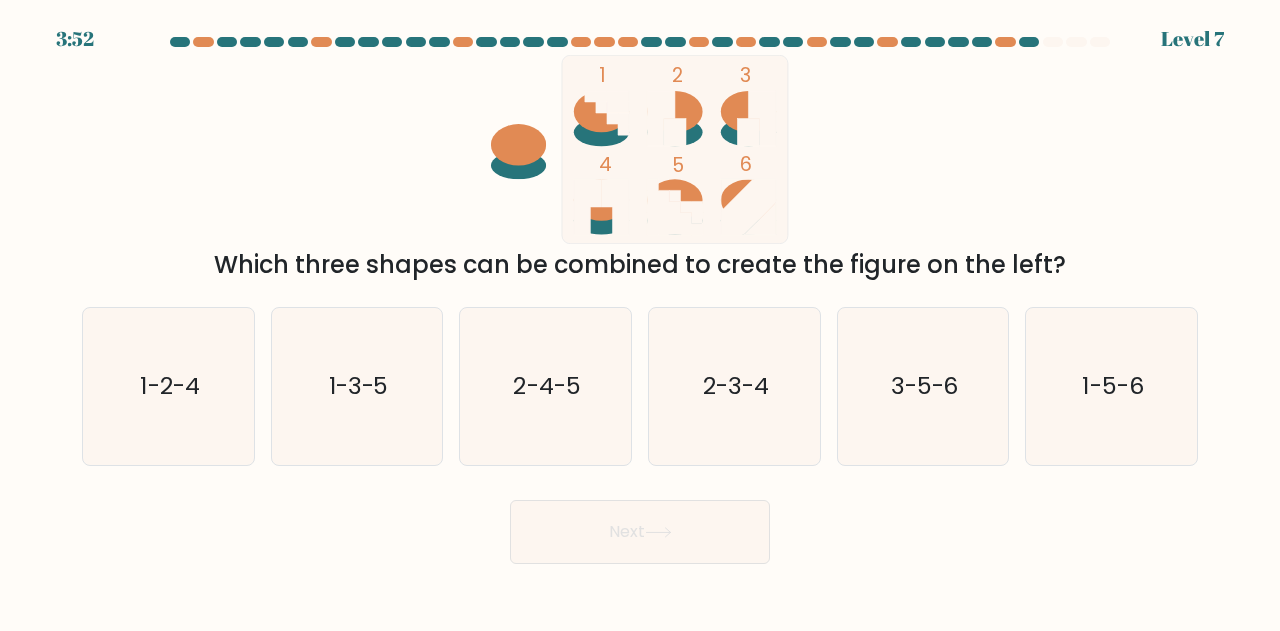 click on "Next" at bounding box center [640, 532] 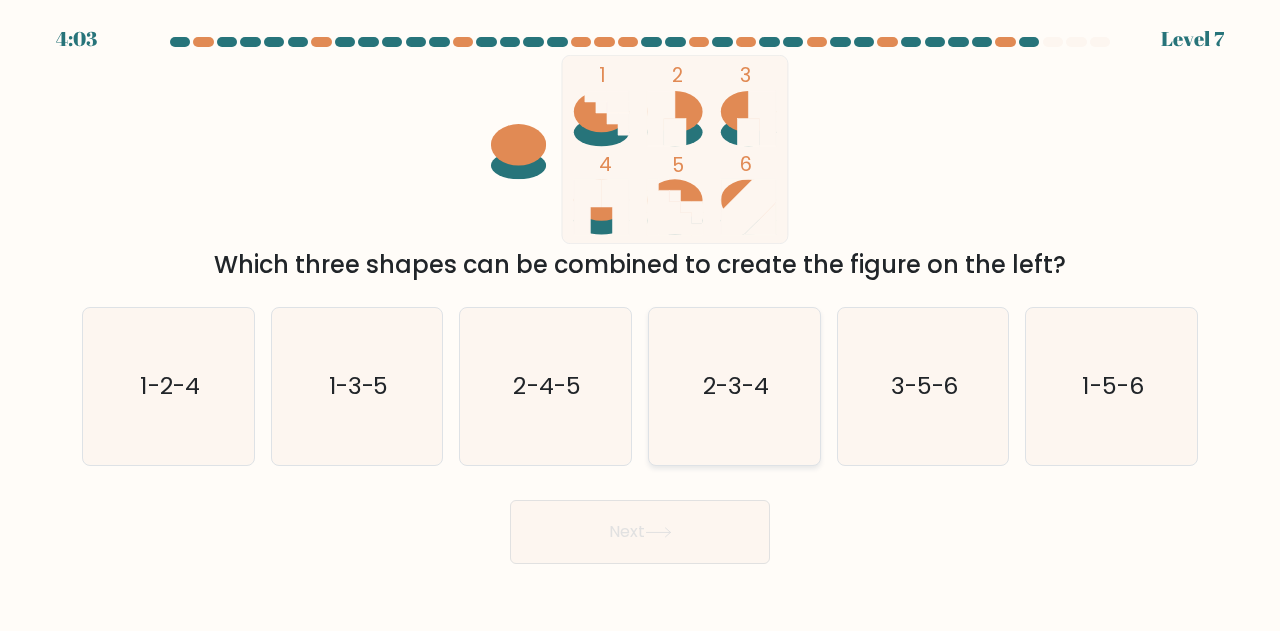 click on "2-3-4" 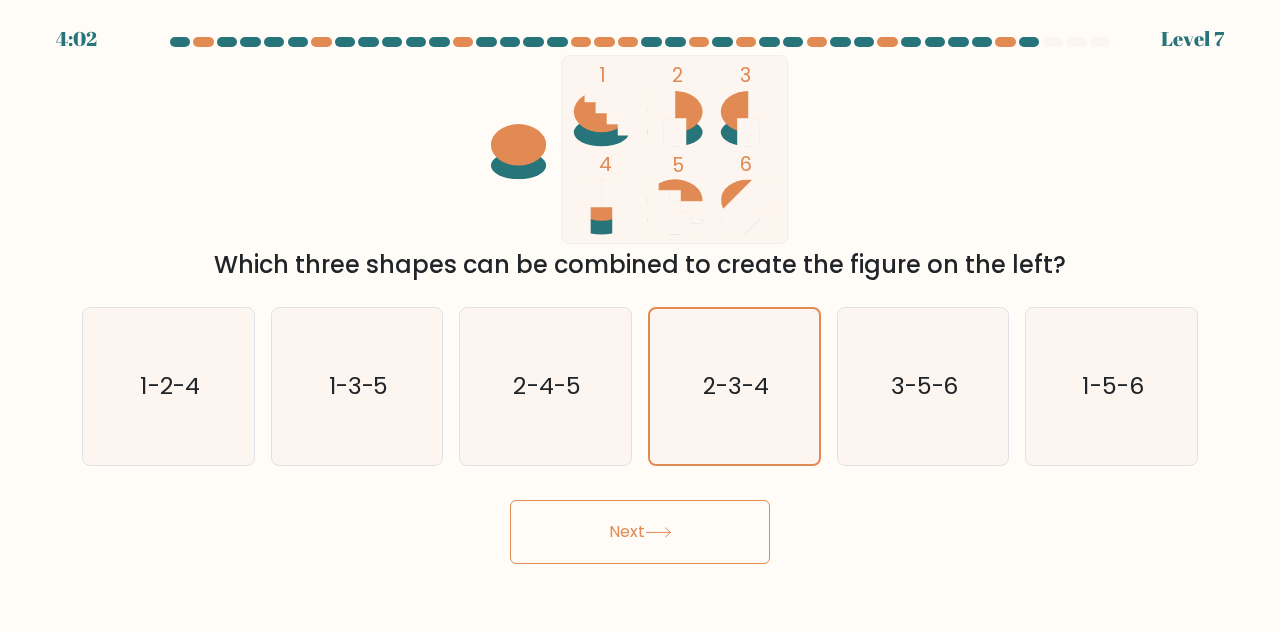 click 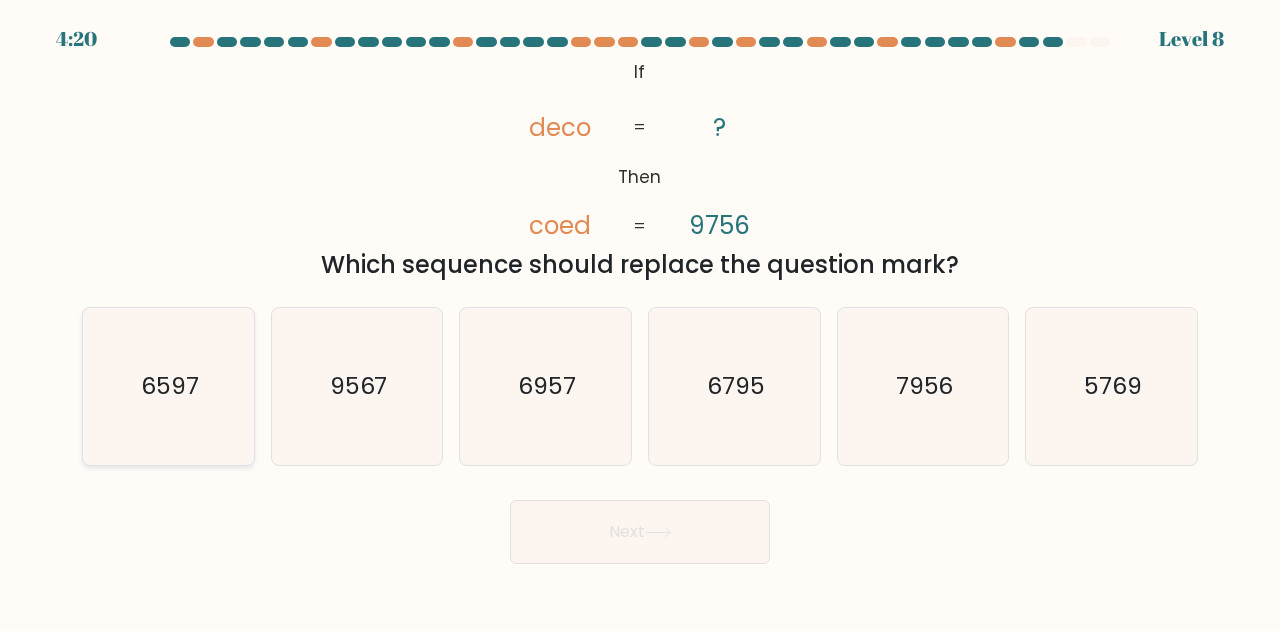 click on "6597" 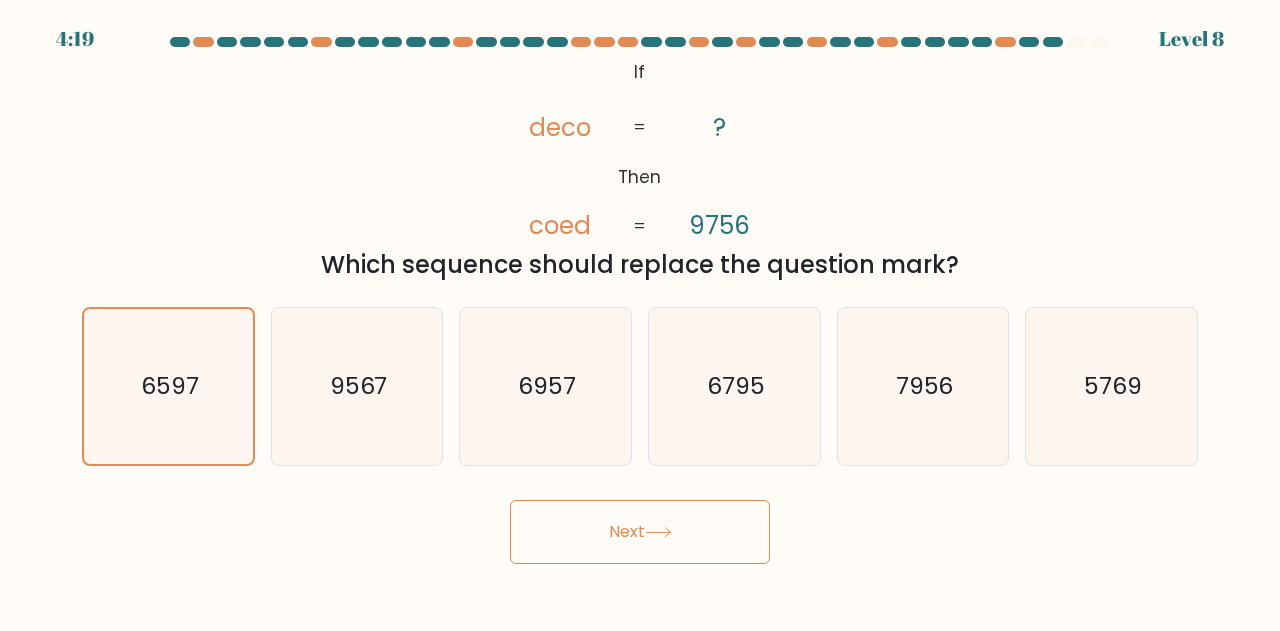 click on "Next" at bounding box center [640, 532] 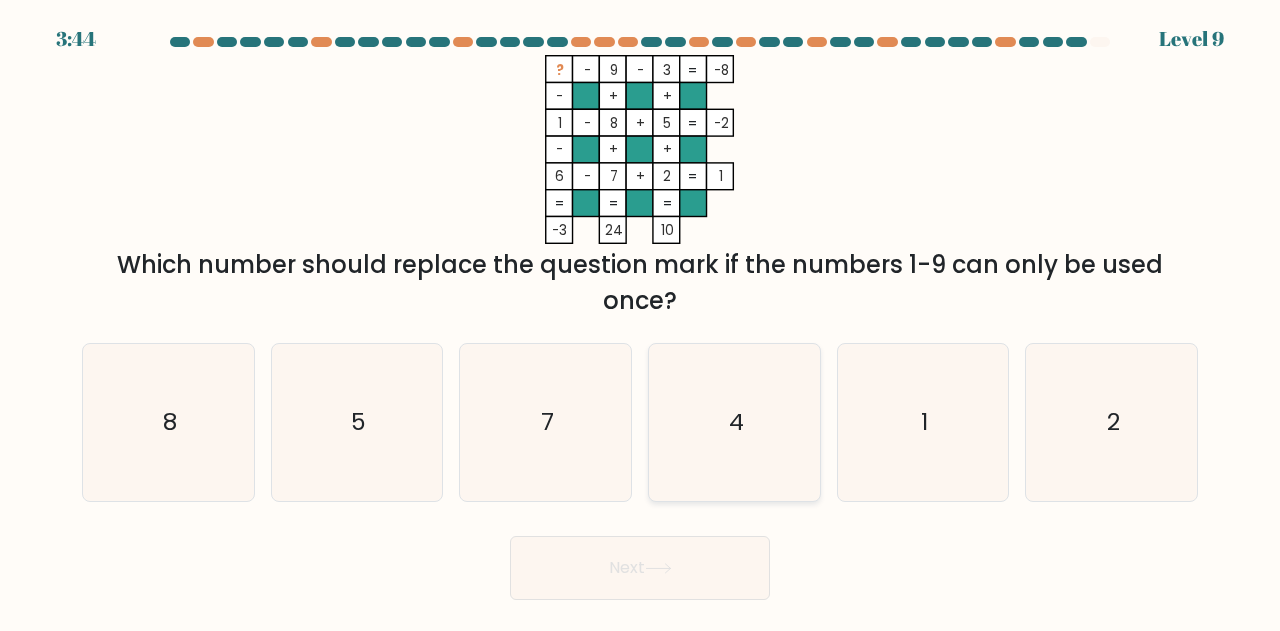 click on "4" 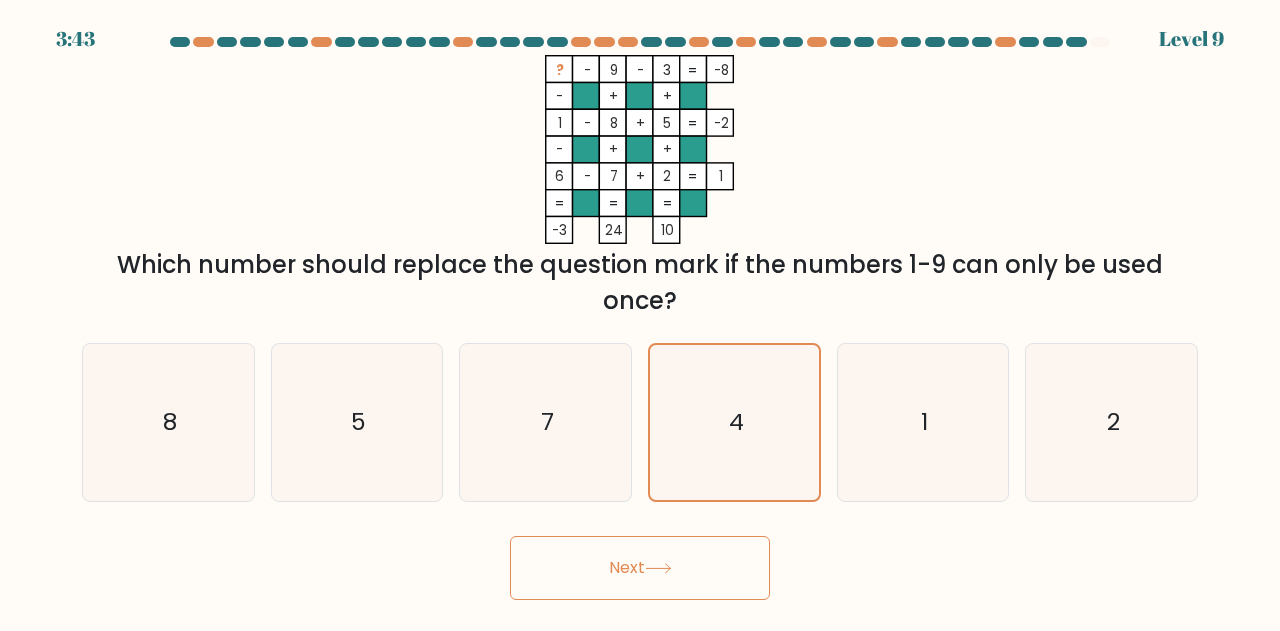 click on "Next" at bounding box center [640, 568] 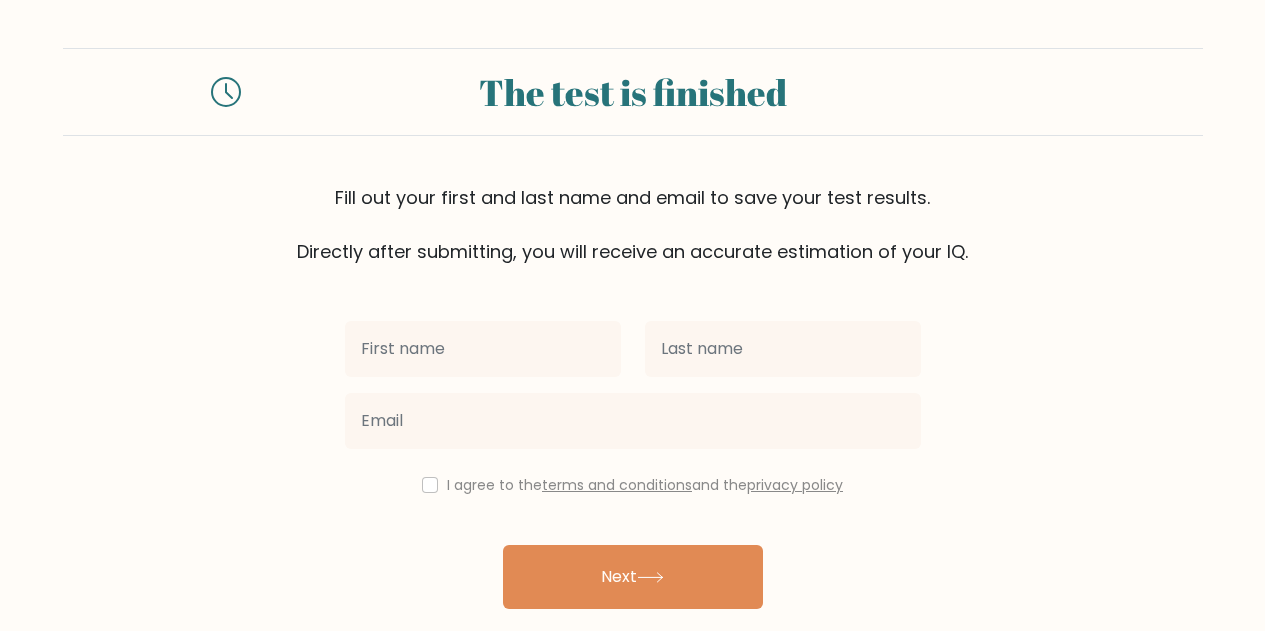 scroll, scrollTop: 0, scrollLeft: 0, axis: both 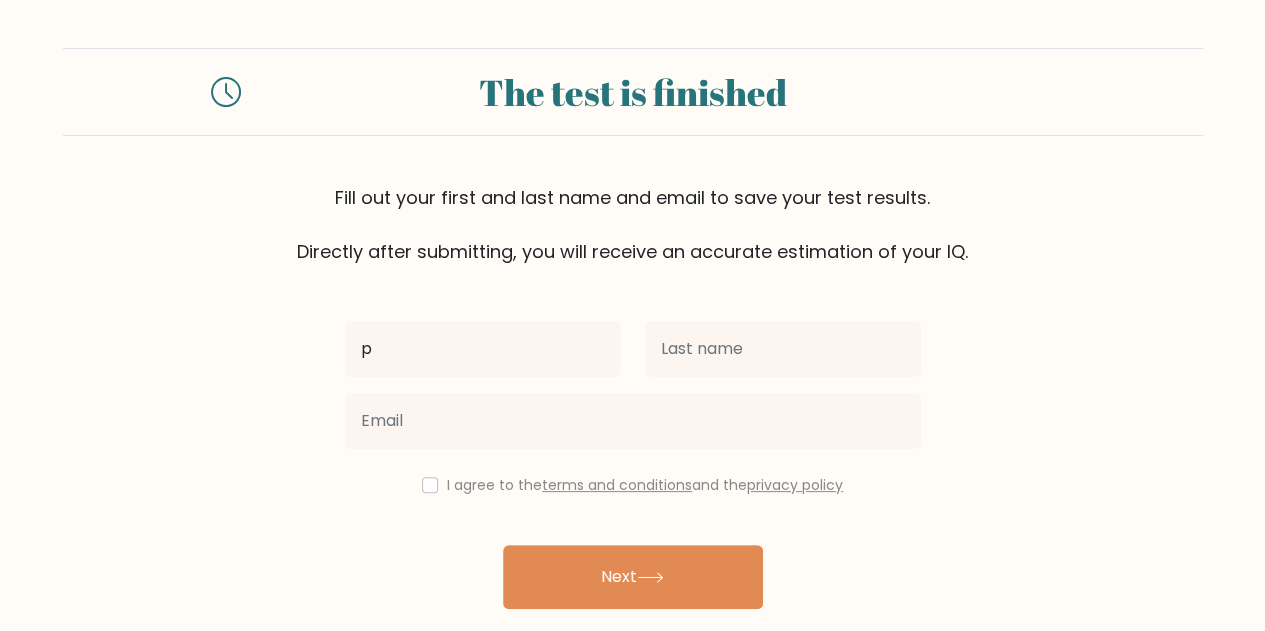 type on "[PERSON_NAME]" 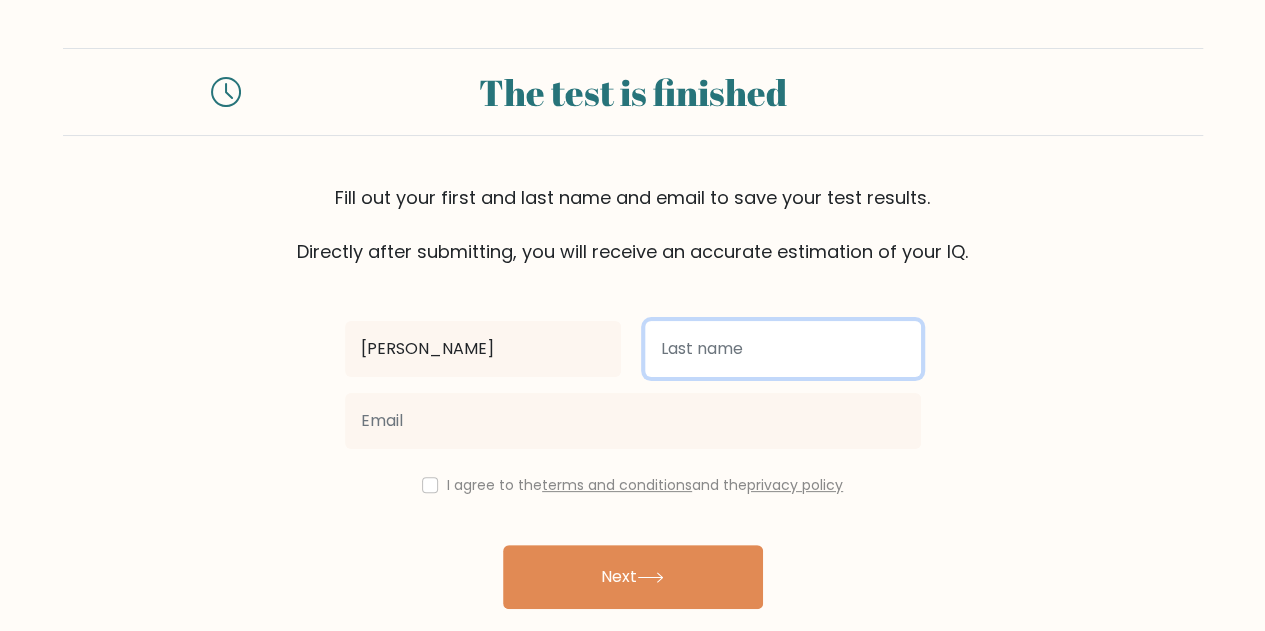 click at bounding box center (783, 349) 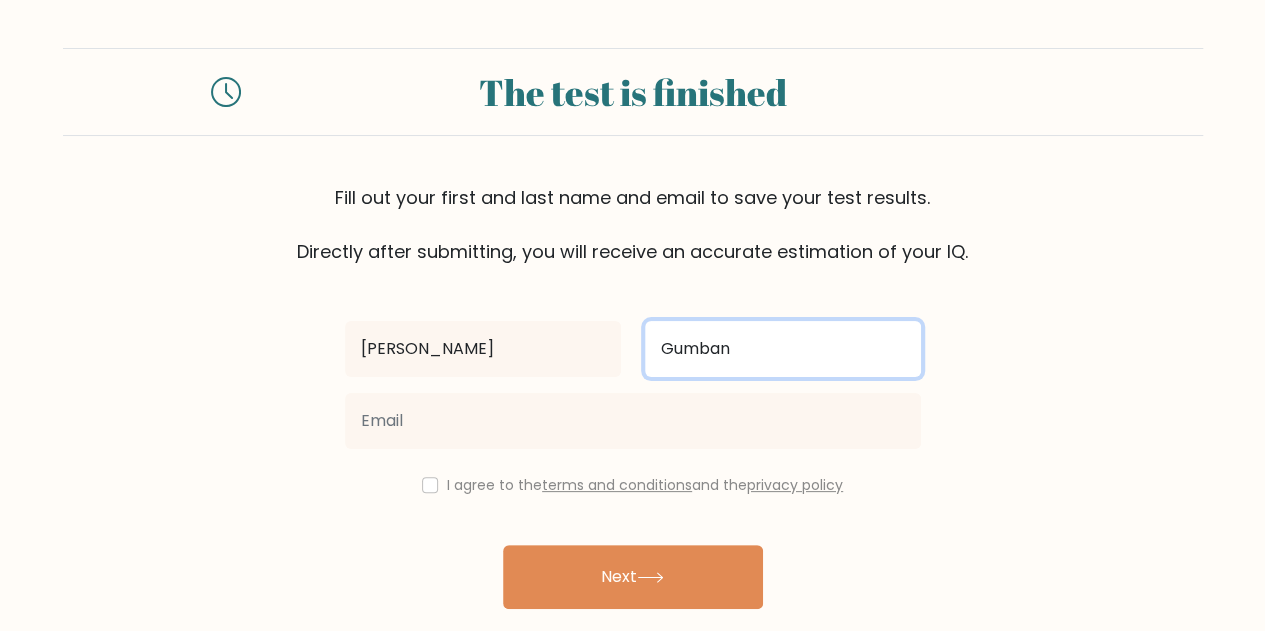 type on "Gumban" 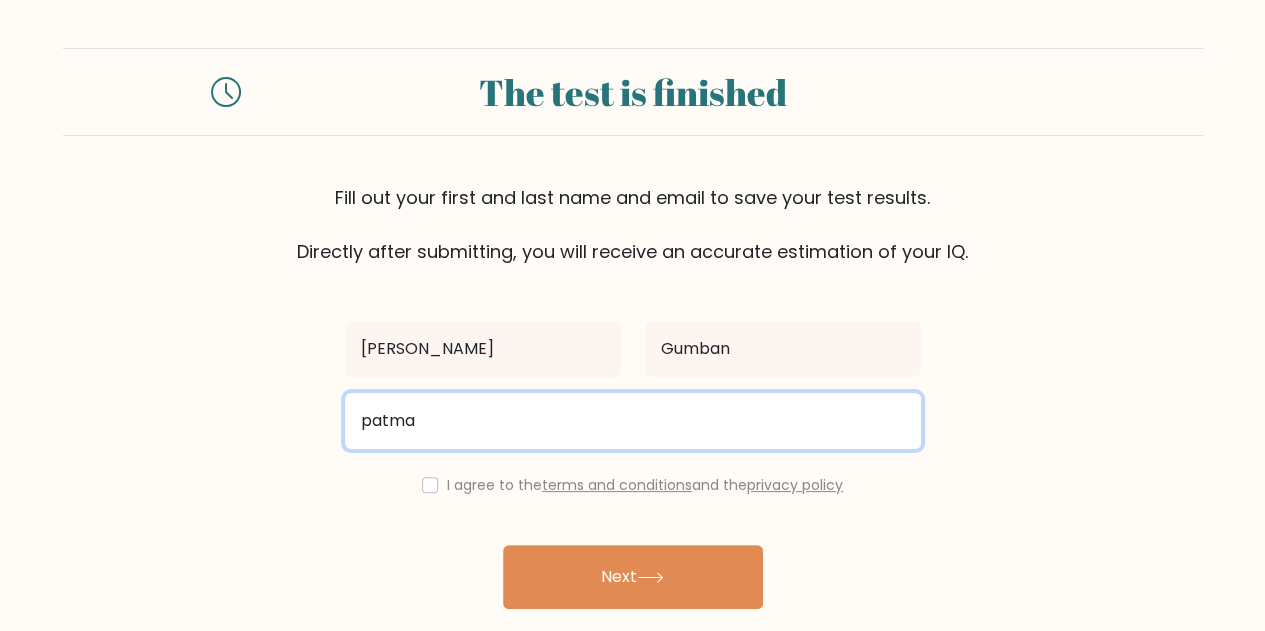 type on "patmayor000@gmail.com" 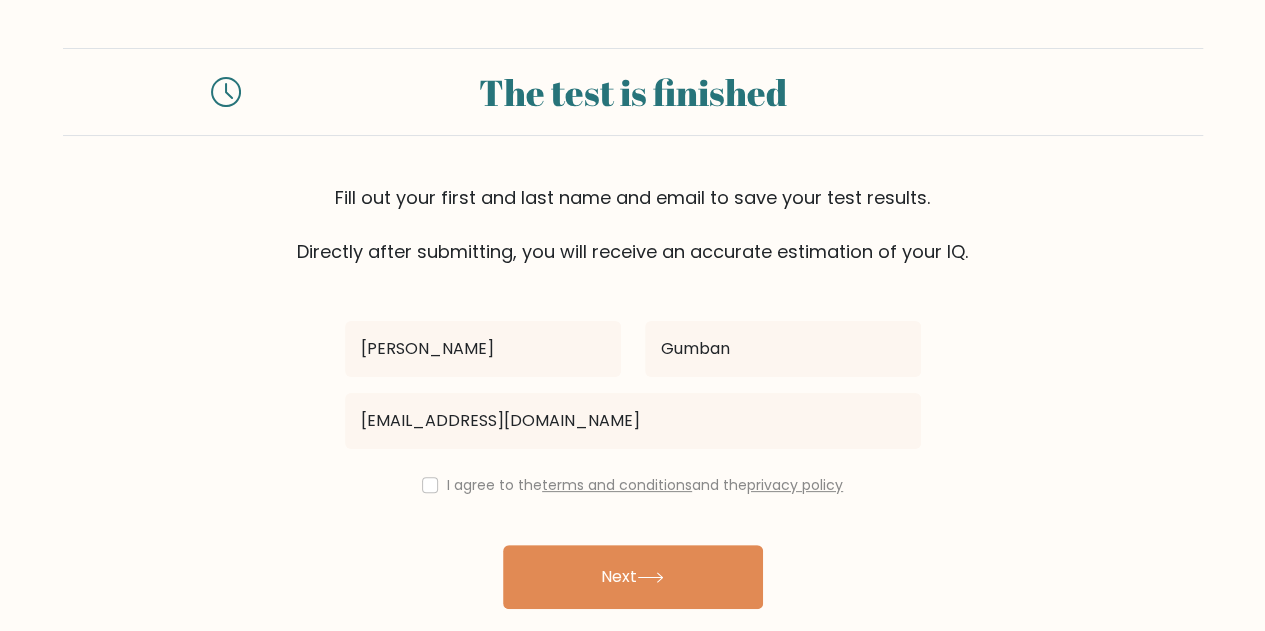click on "I agree to the  terms and conditions  and the  privacy policy" at bounding box center [633, 485] 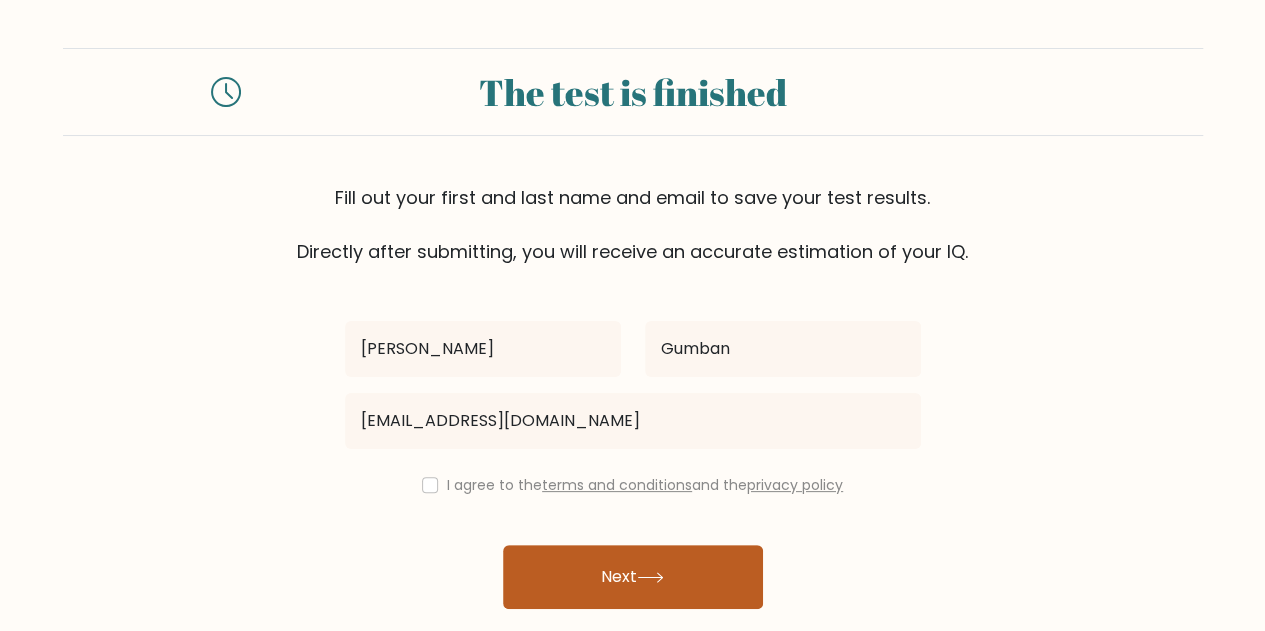 click on "Next" at bounding box center [633, 577] 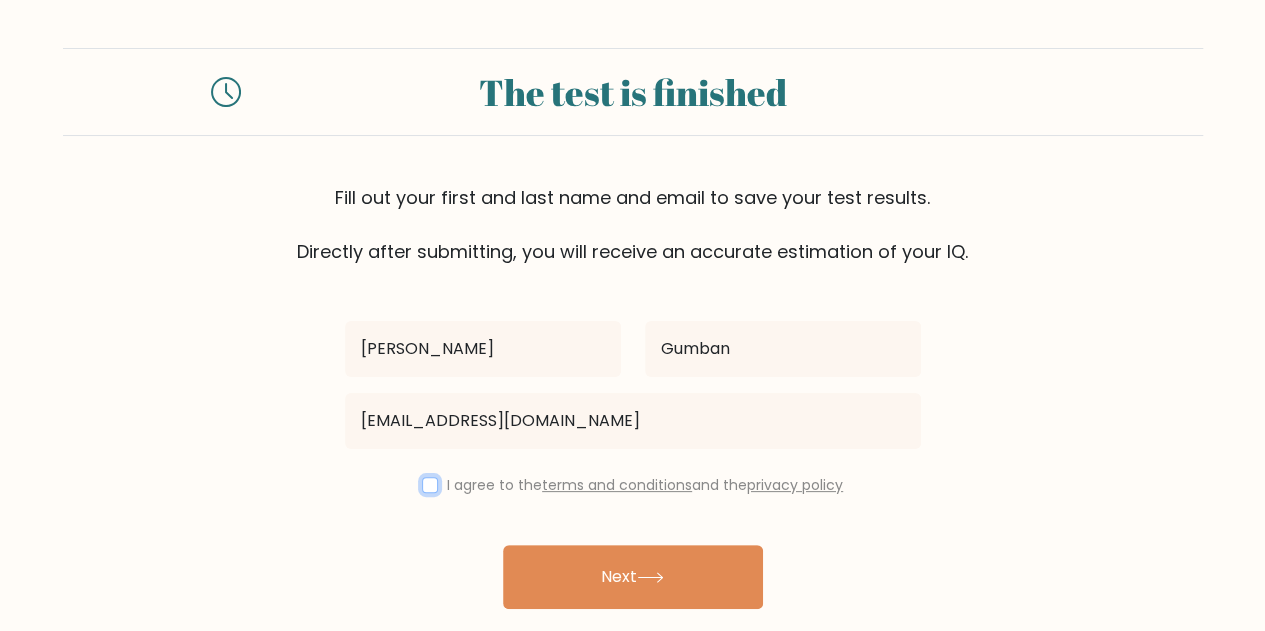 click at bounding box center [430, 485] 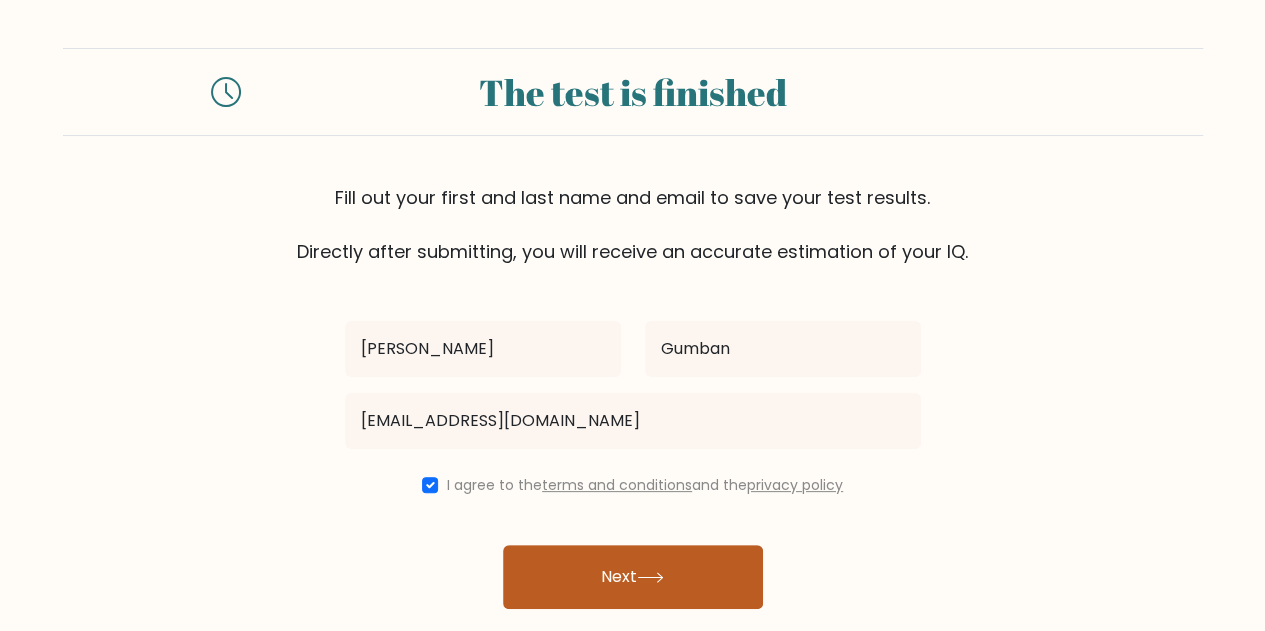 click on "Next" at bounding box center [633, 577] 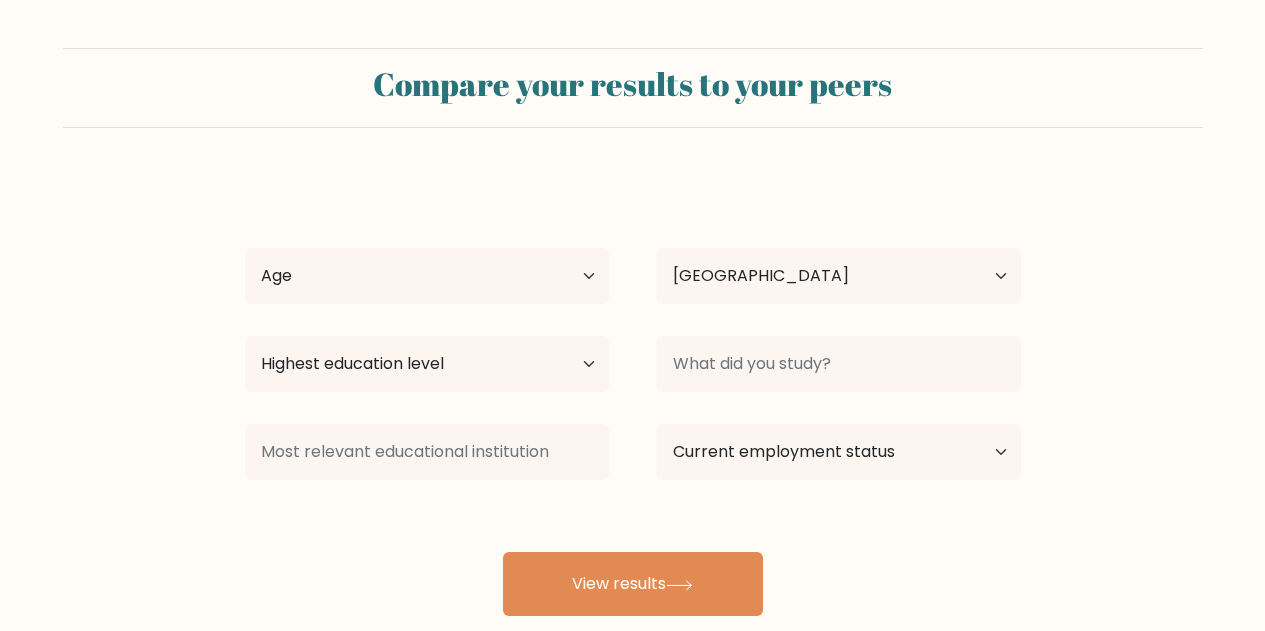 select on "TW" 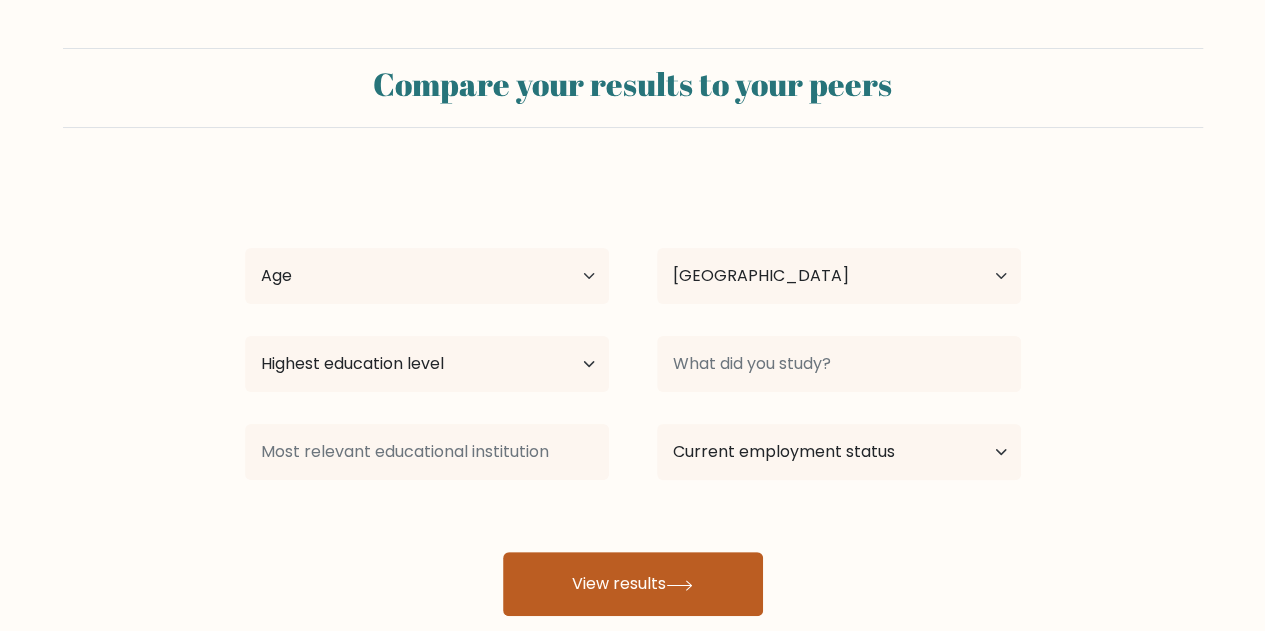 click on "View results" at bounding box center (633, 584) 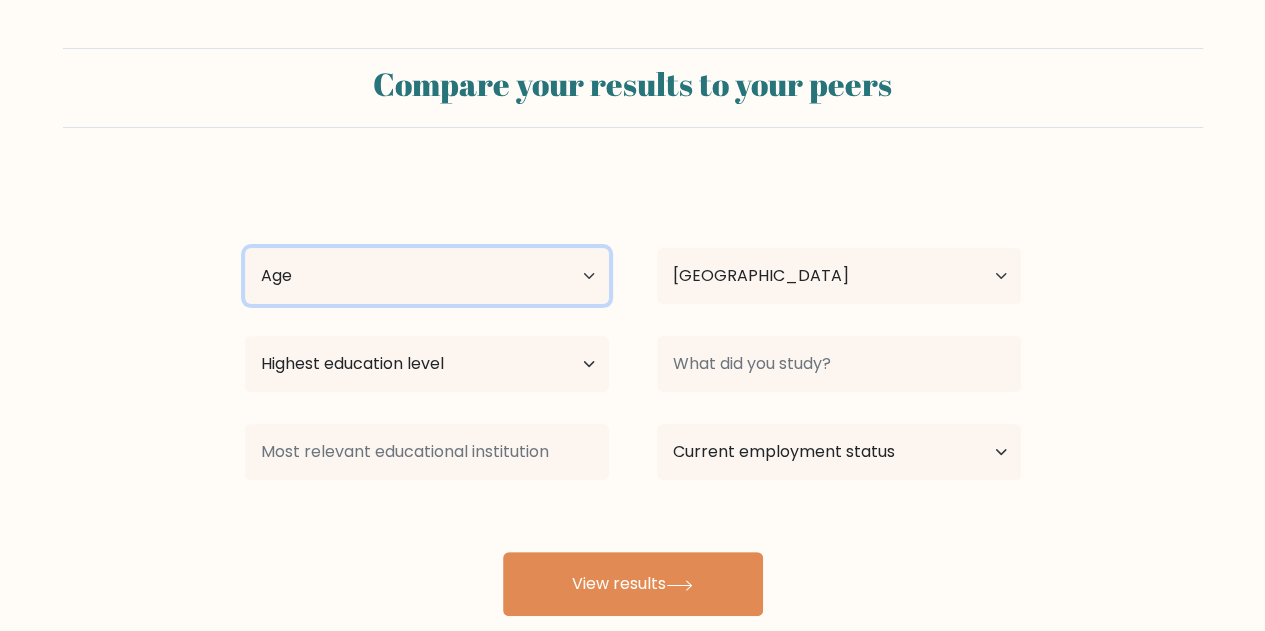 click on "Age
Under [DEMOGRAPHIC_DATA]
[DEMOGRAPHIC_DATA]
[DEMOGRAPHIC_DATA]
[DEMOGRAPHIC_DATA]
[DEMOGRAPHIC_DATA]
[DEMOGRAPHIC_DATA]
[DEMOGRAPHIC_DATA] and above" at bounding box center (427, 276) 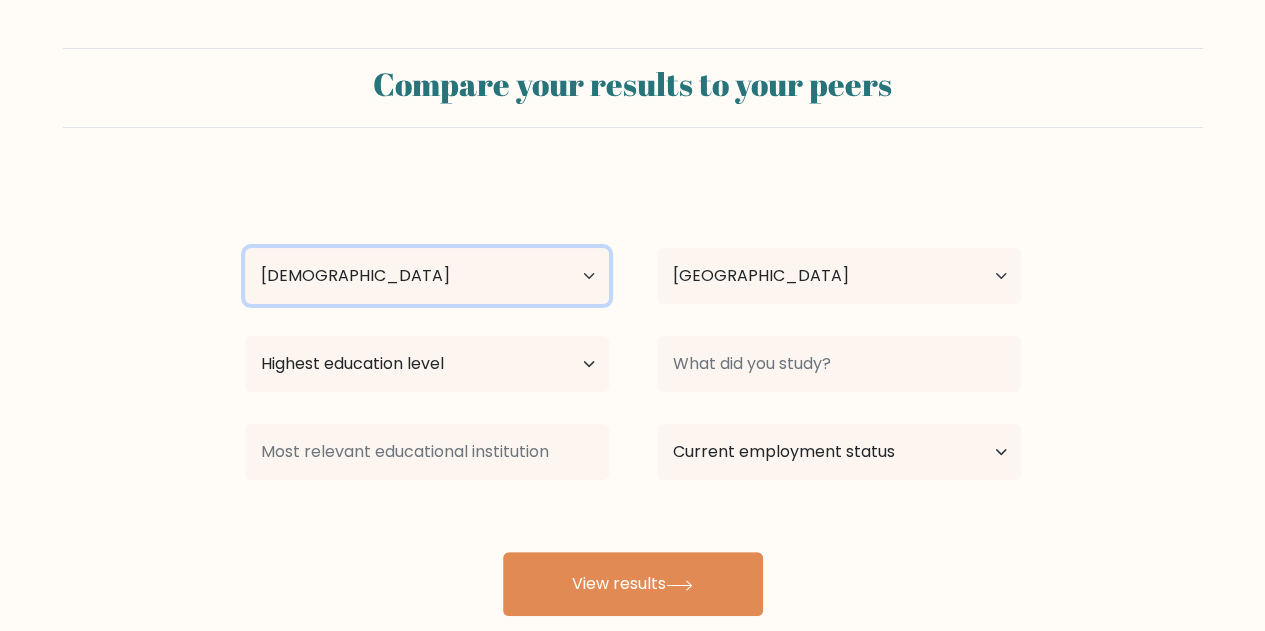 click on "Age
Under 18 years old
18-24 years old
25-34 years old
35-44 years old
45-54 years old
55-64 years old
65 years old and above" at bounding box center [427, 276] 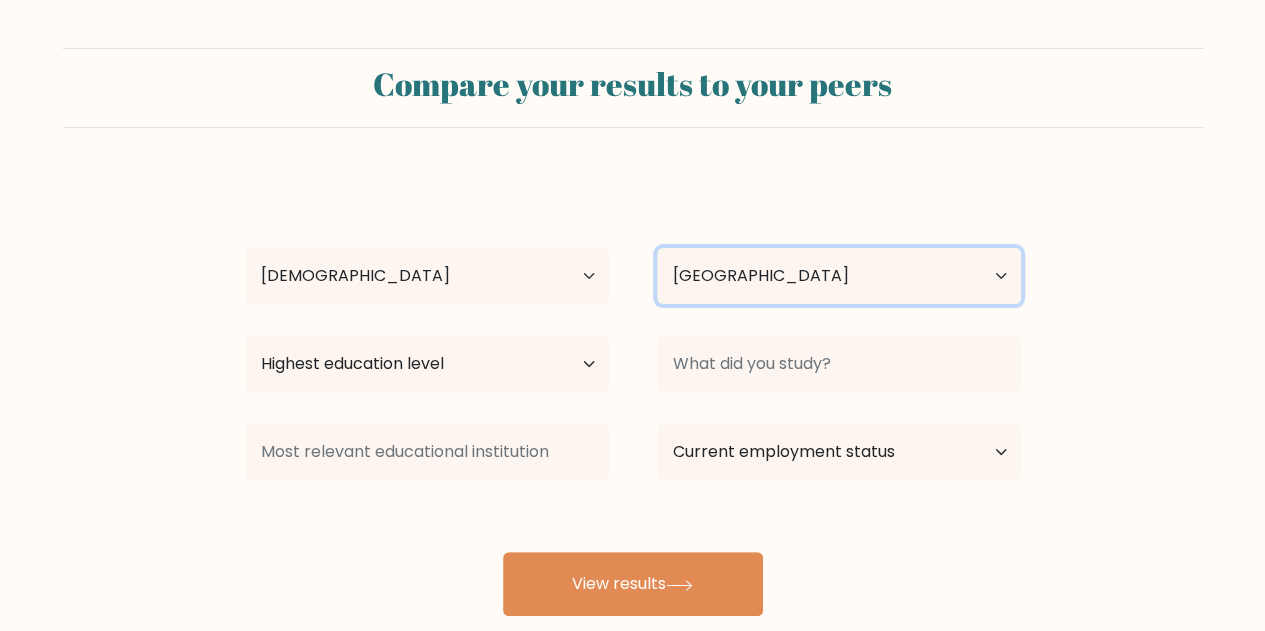 click on "Country
Afghanistan
Albania
Algeria
American Samoa
Andorra
Angola
Anguilla
Antarctica
Antigua and Barbuda
Argentina
Armenia
Aruba
Australia
Austria
Azerbaijan
Bahamas
Bahrain
Bangladesh
Barbados
Belarus
Belgium
Belize
Benin
Bermuda
Bhutan
Bolivia
Bonaire, Sint Eustatius and Saba
Bosnia and Herzegovina
Botswana
Bouvet Island
Brazil
British Indian Ocean Territory
Brunei
Bulgaria
Burkina Faso
Burundi
Cabo Verde
Cambodia
Cameroon
Canada
Cayman Islands
Central African Republic
Chad
Chile
China
Christmas Island
Cocos (Keeling) Islands
Colombia
Comoros
Congo
Congo (the Democratic Republic of the)
Cook Islands
Costa Rica
Côte d'Ivoire
Croatia
Cuba" at bounding box center [839, 276] 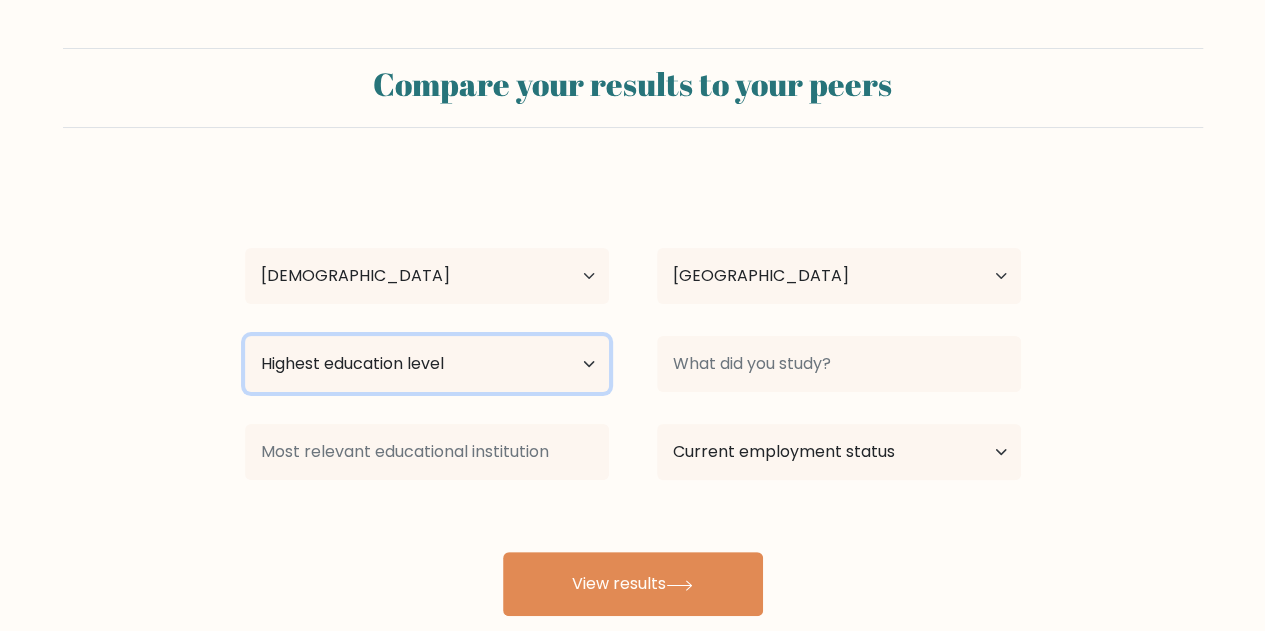 click on "Highest education level
No schooling
Primary
Lower Secondary
Upper Secondary
Occupation Specific
Bachelor's degree
Master's degree
Doctoral degree" at bounding box center [427, 364] 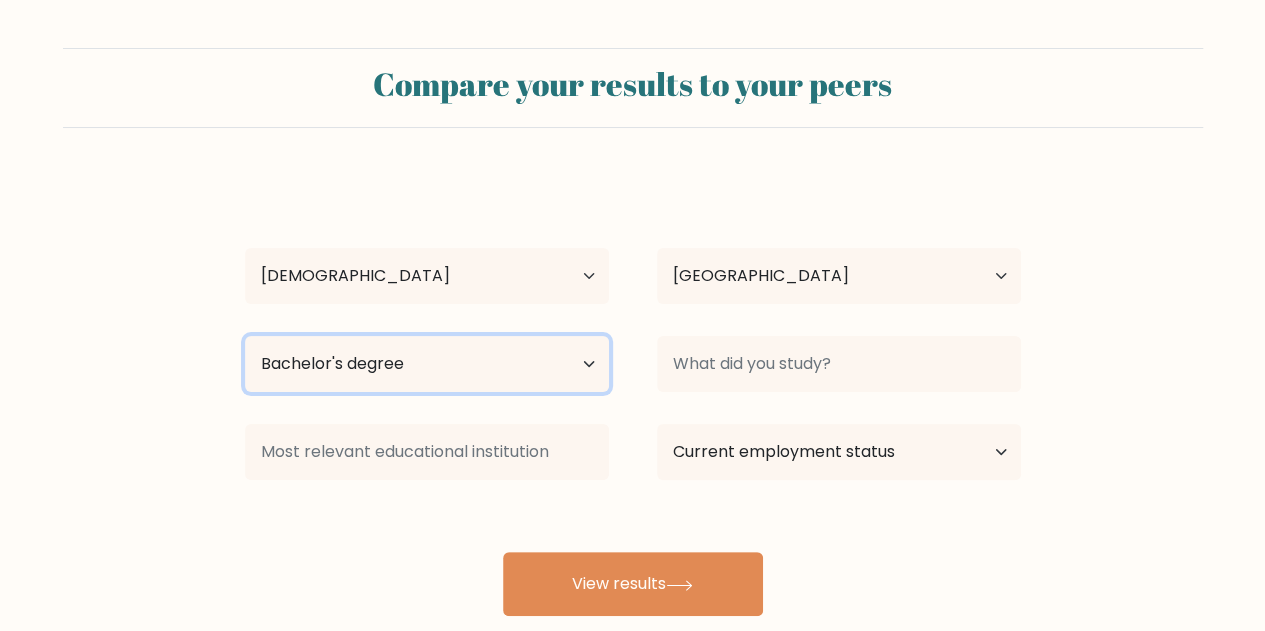click on "Highest education level
No schooling
Primary
Lower Secondary
Upper Secondary
Occupation Specific
Bachelor's degree
Master's degree
Doctoral degree" at bounding box center [427, 364] 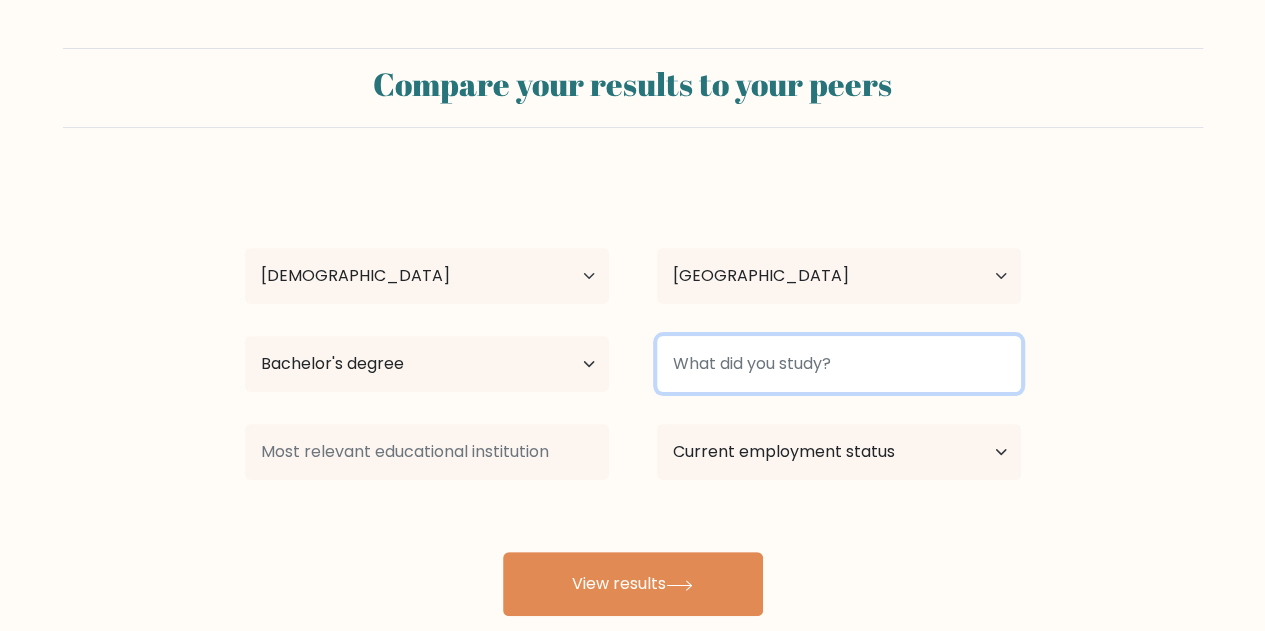 click at bounding box center (839, 364) 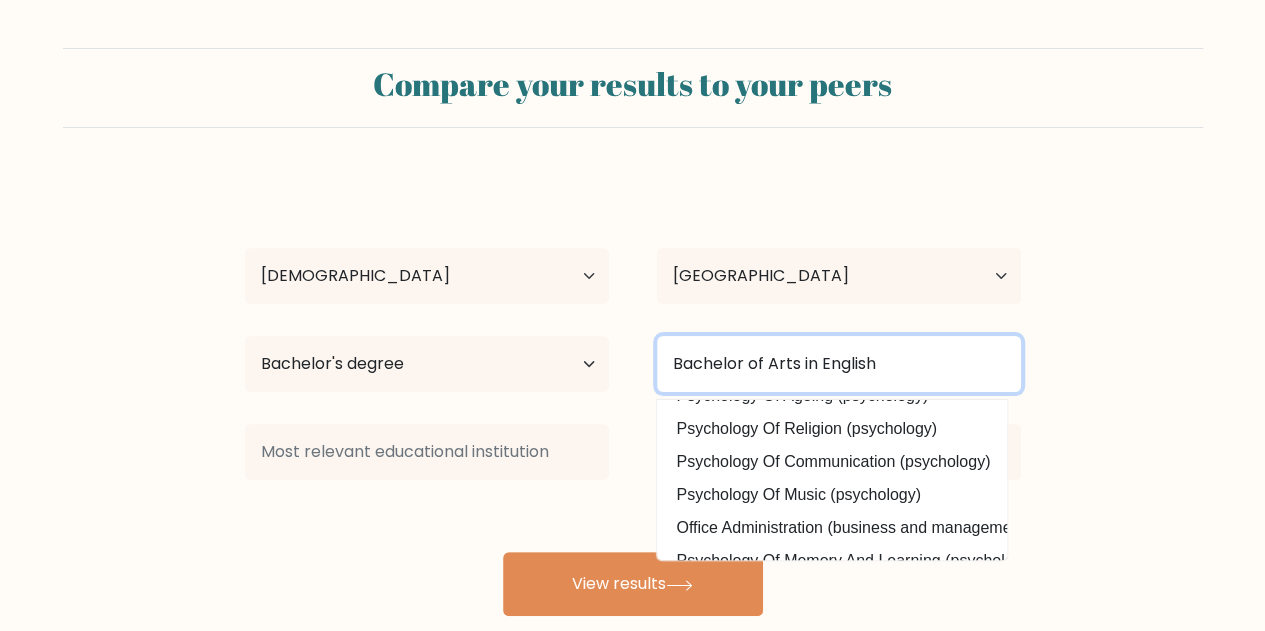 scroll, scrollTop: 195, scrollLeft: 0, axis: vertical 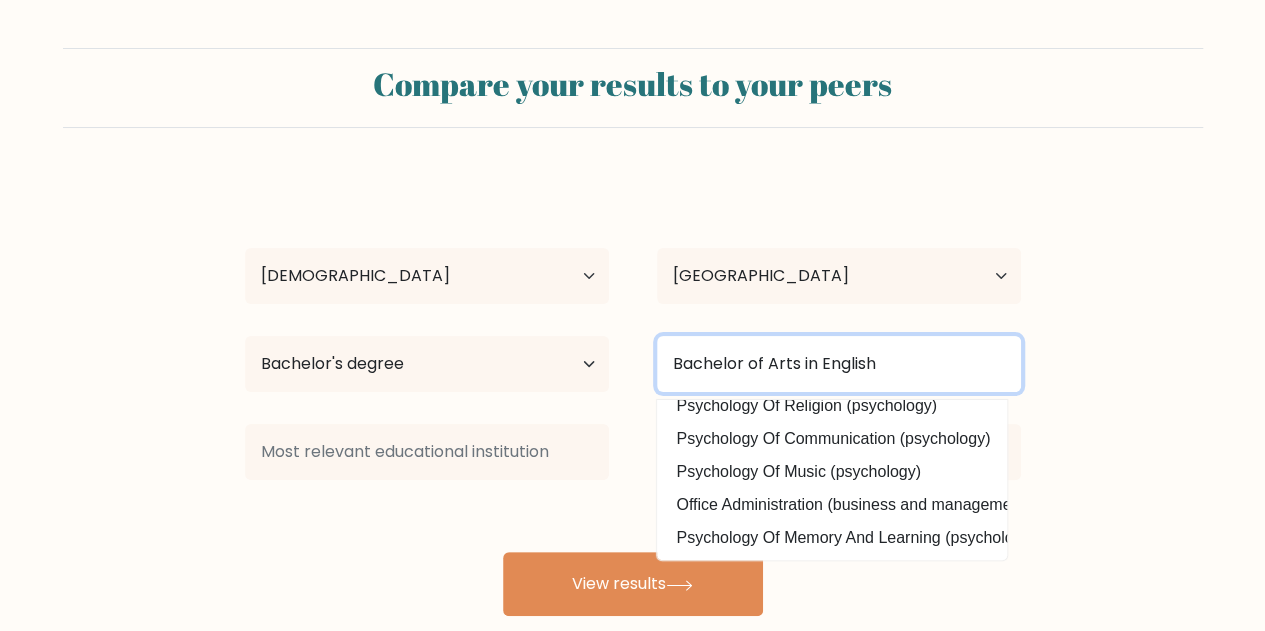 click on "Bachelor of Arts in English" at bounding box center [839, 364] 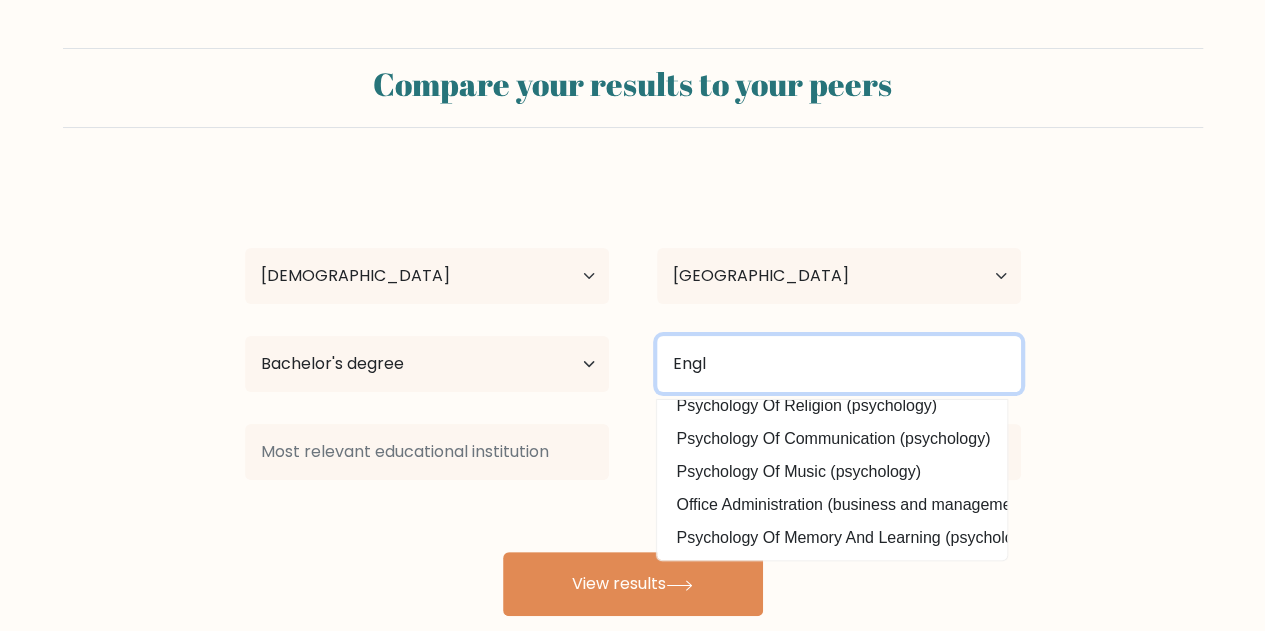 scroll, scrollTop: 0, scrollLeft: 0, axis: both 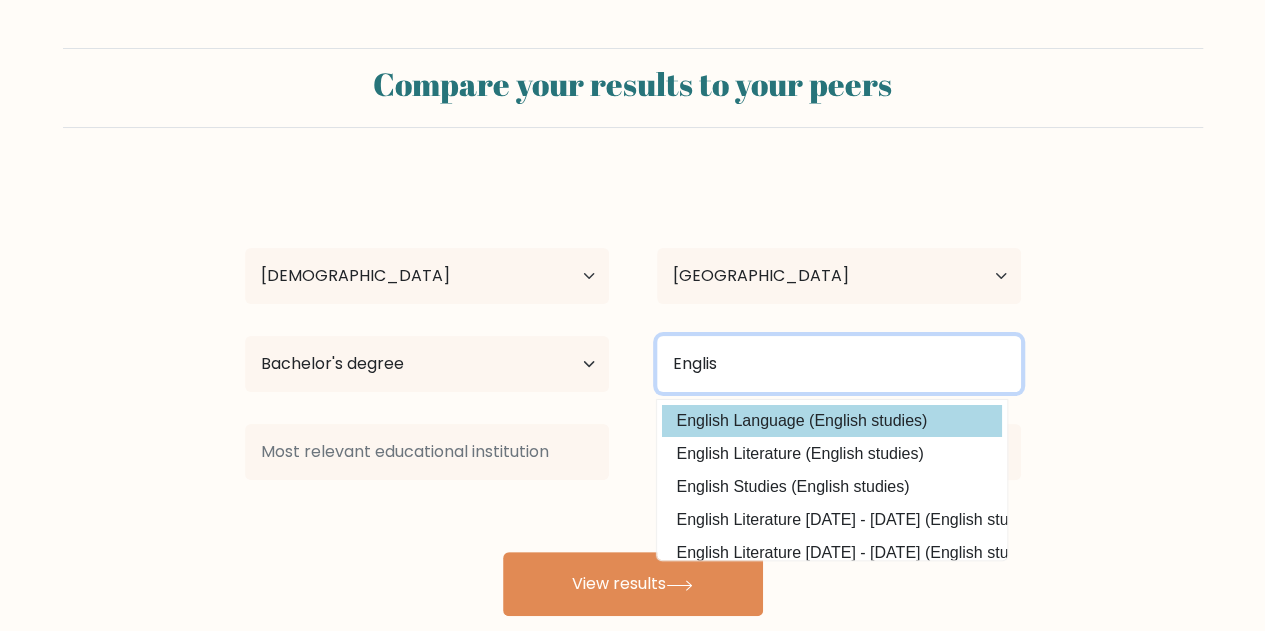type on "Englis" 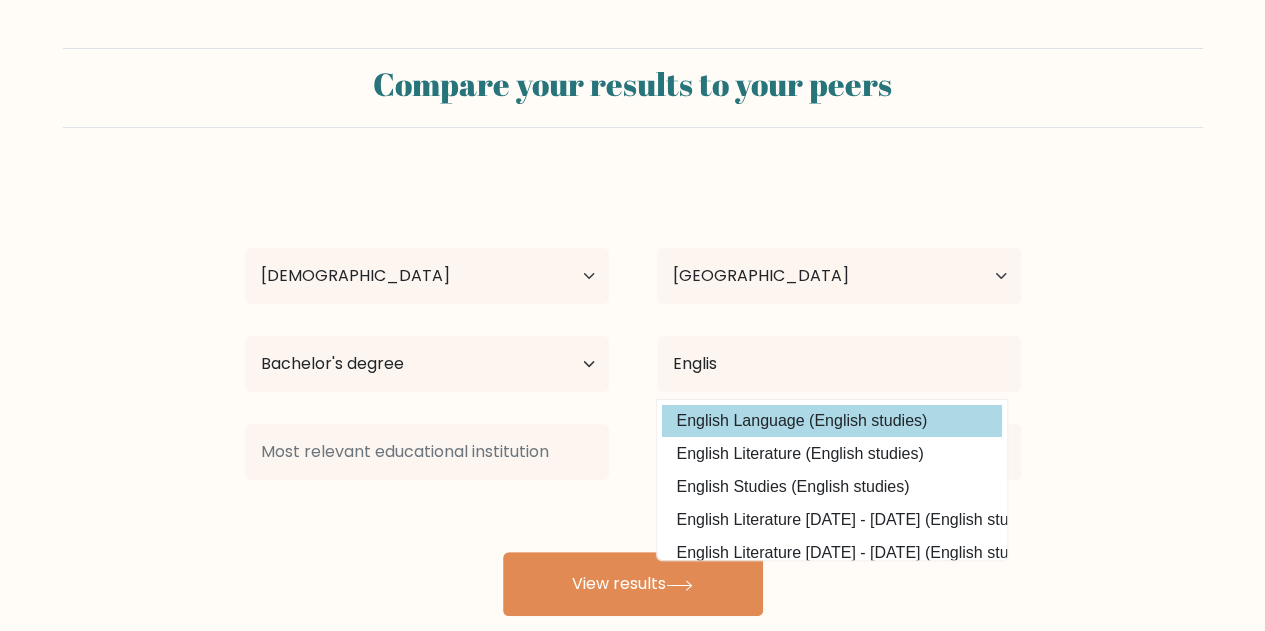 click on "Patrick James
Gumban
Age
Under 18 years old
18-24 years old
25-34 years old
35-44 years old
45-54 years old
55-64 years old
65 years old and above
Country
Afghanistan
Albania
Algeria
American Samoa
Andorra
Angola
Anguilla
Antarctica
Antigua and Barbuda
Argentina
Armenia
Aruba
Australia
Austria
Azerbaijan
Bahamas
Bahrain
Bangladesh
Barbados
Belarus
Belgium
Belize
Benin
Bermuda
Bhutan
Bolivia
Bonaire, Sint Eustatius and Saba
Bosnia and Herzegovina
Botswana
Bouvet Island
Brazil" at bounding box center [633, 396] 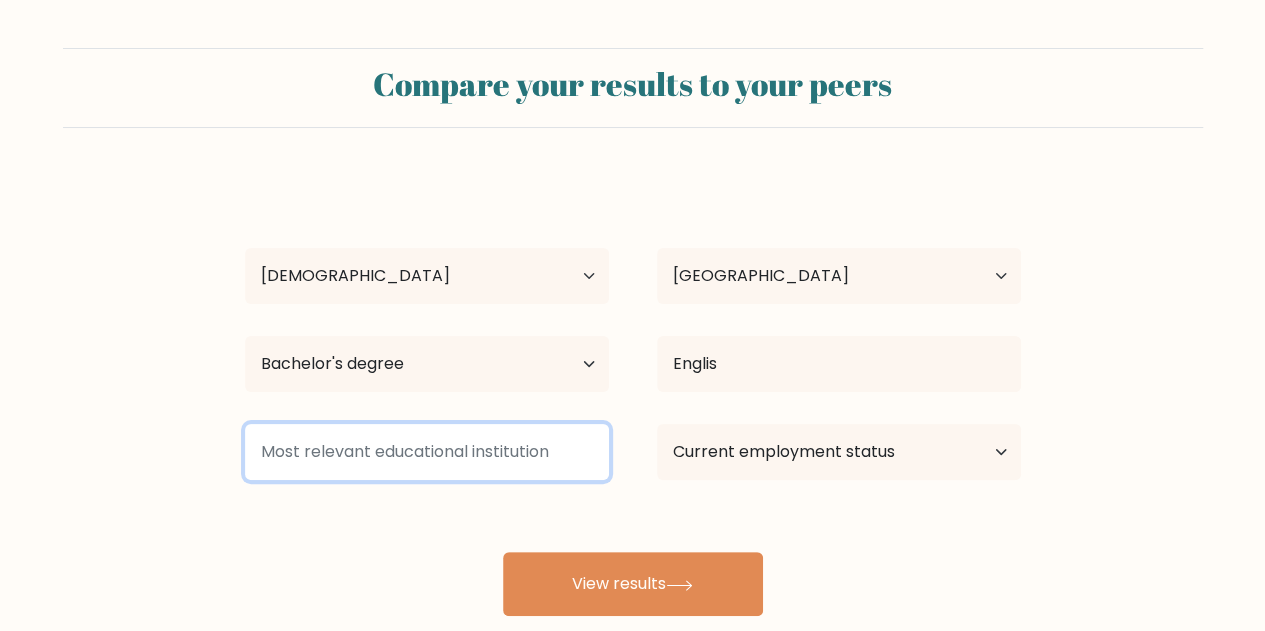 click at bounding box center [427, 452] 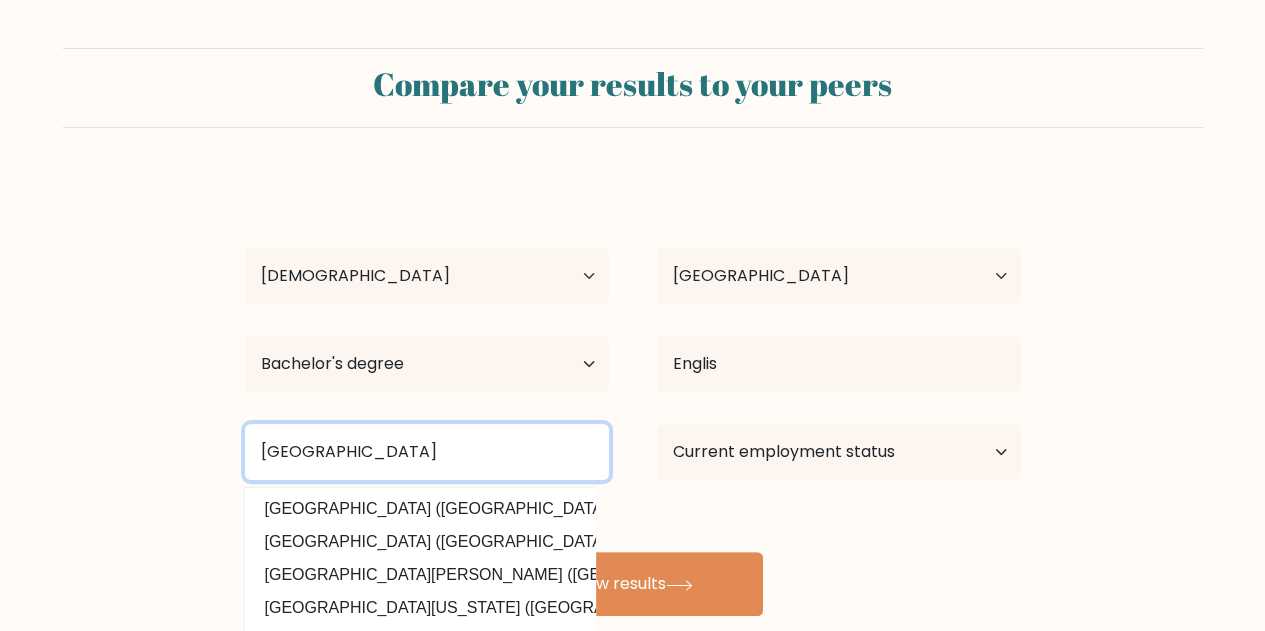 type on "University of caloocan City" 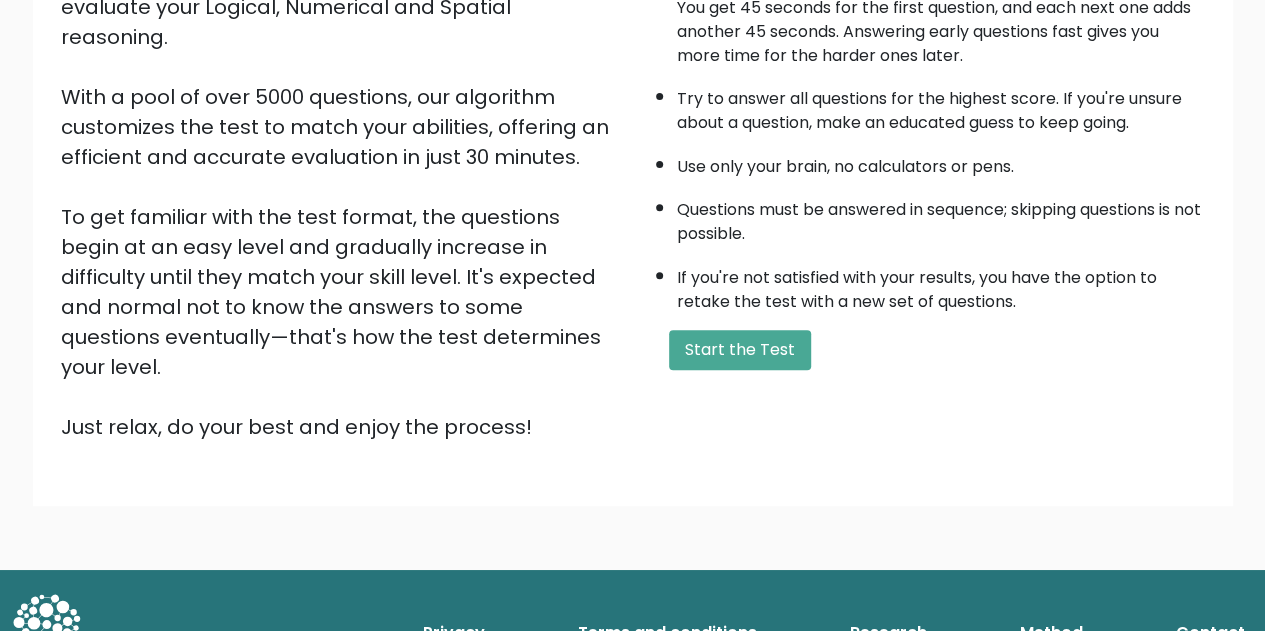 scroll, scrollTop: 0, scrollLeft: 0, axis: both 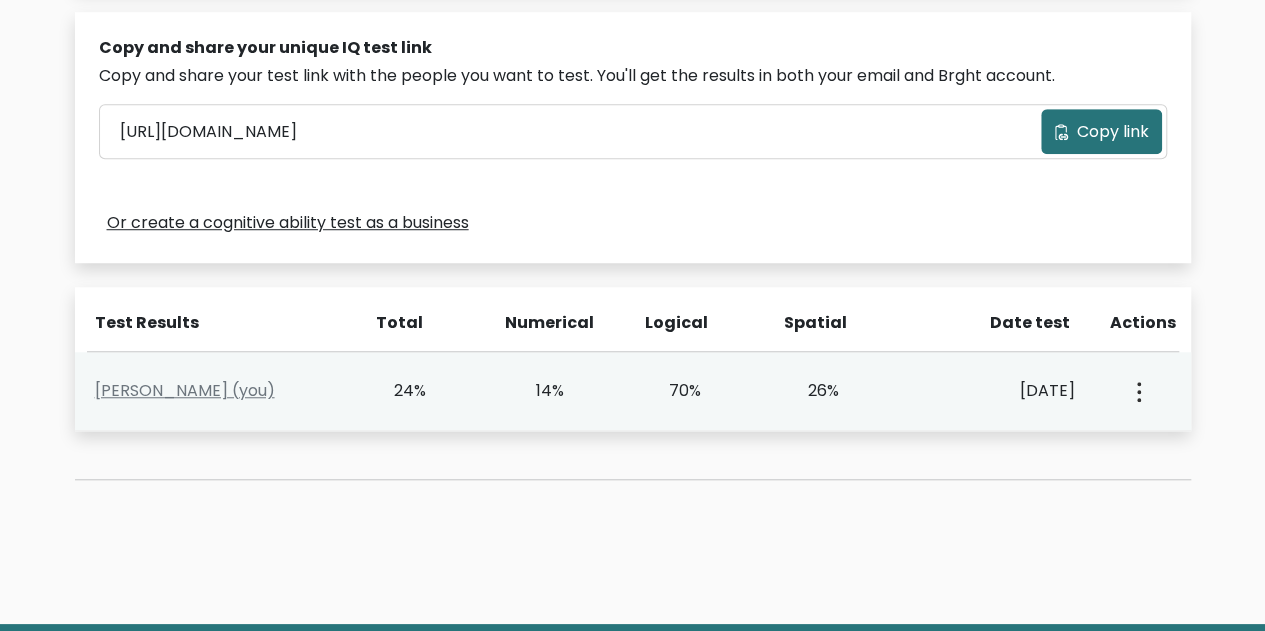 click 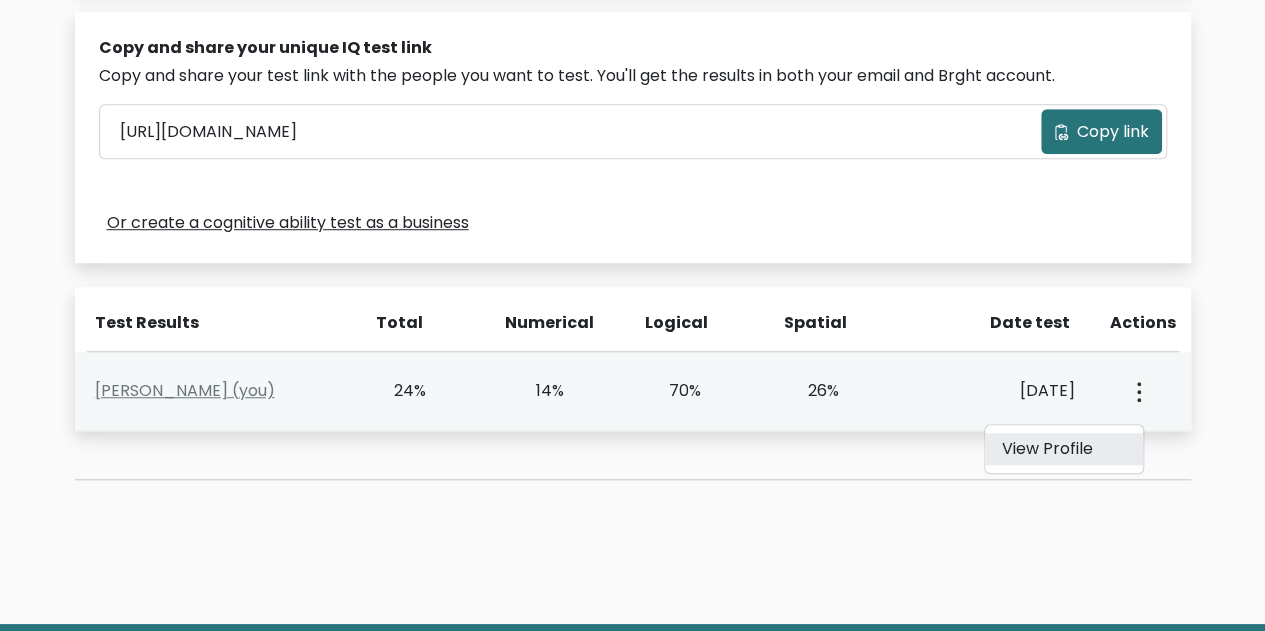 click on "View Profile" at bounding box center (1064, 449) 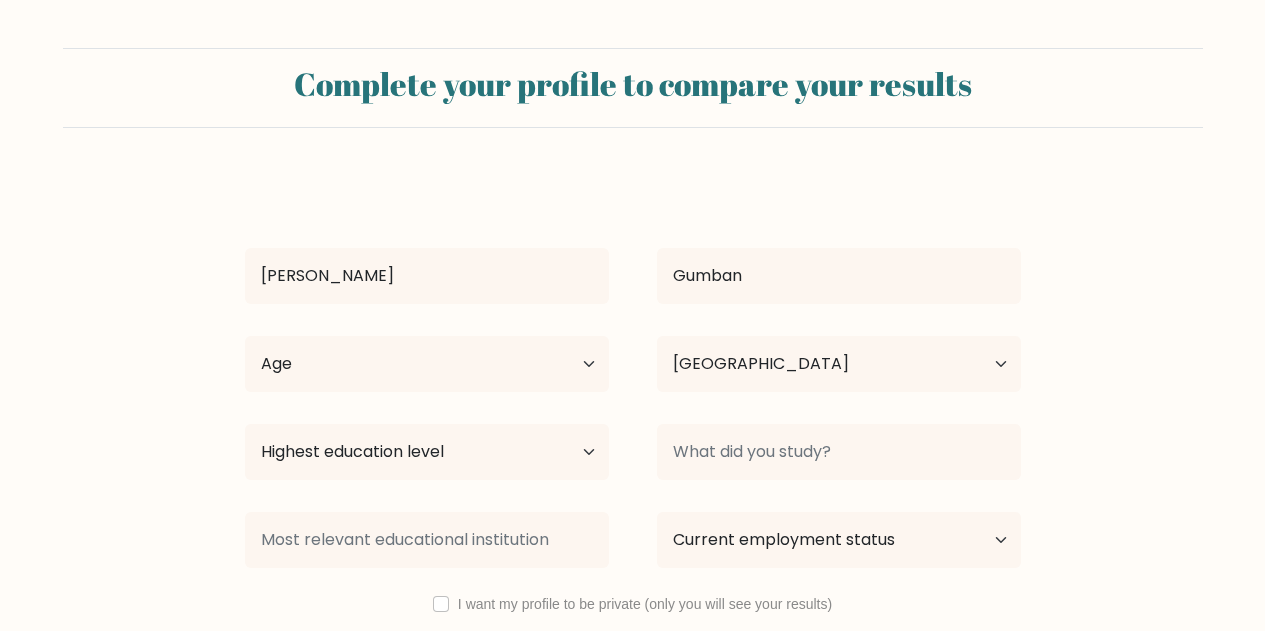 select on "TW" 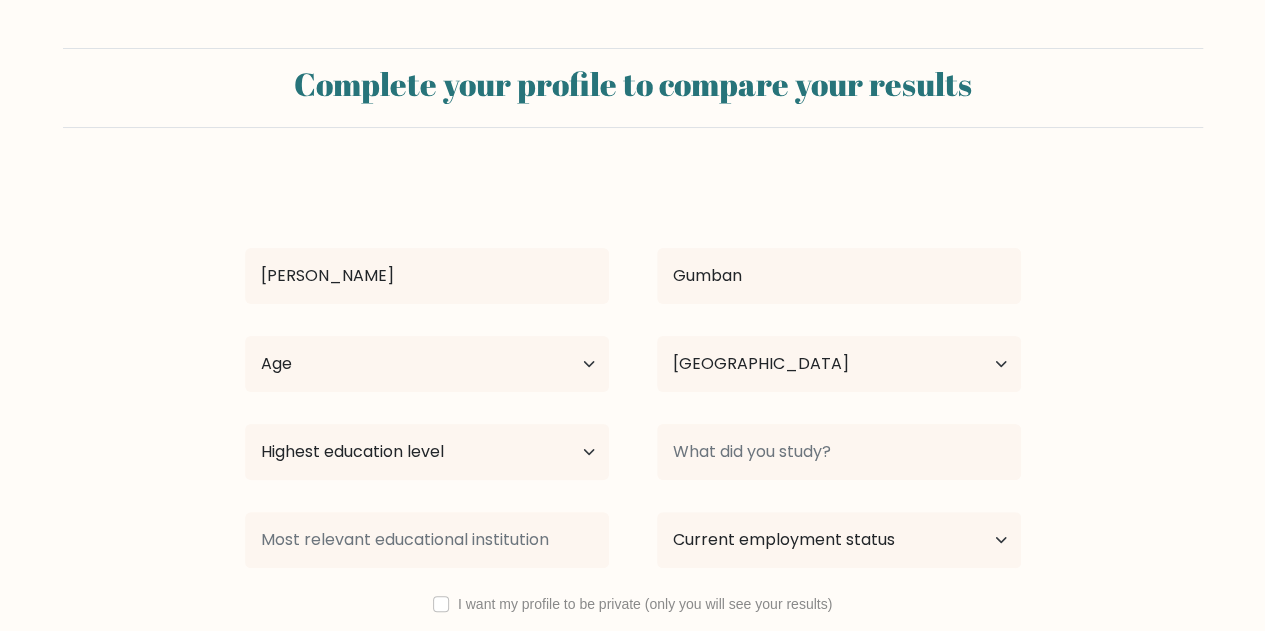 scroll, scrollTop: 126, scrollLeft: 0, axis: vertical 